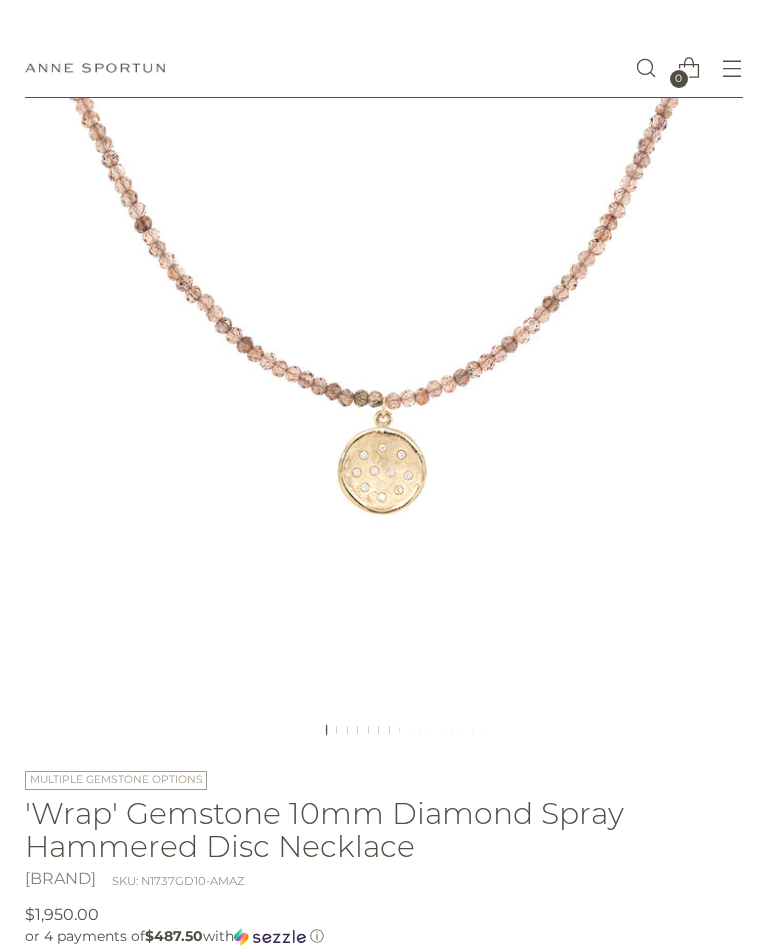 scroll, scrollTop: 0, scrollLeft: 0, axis: both 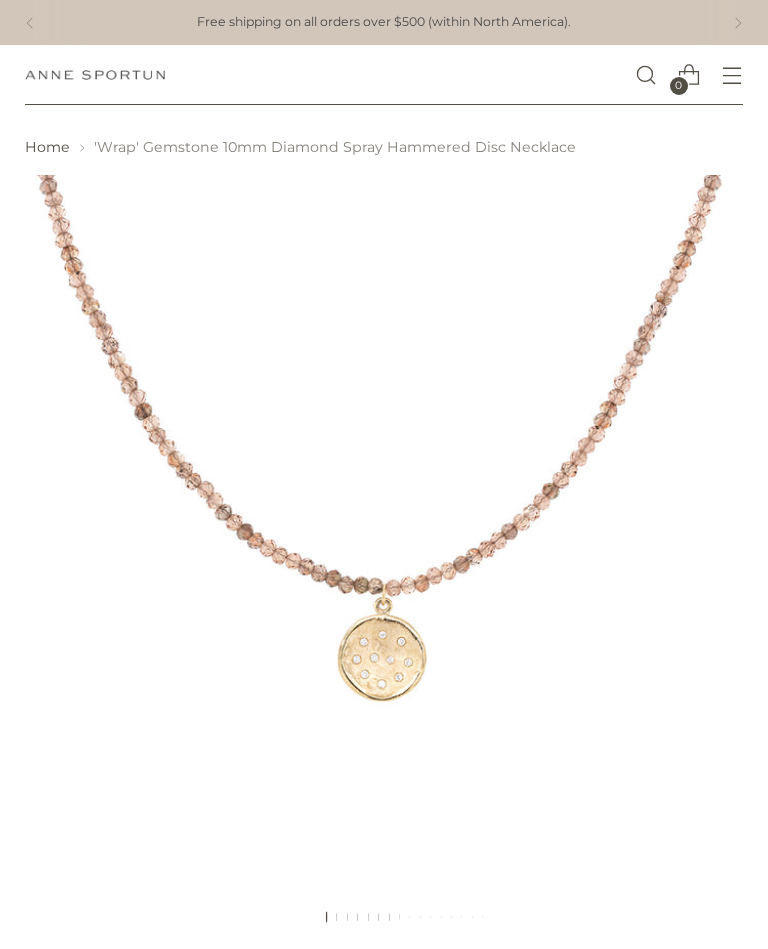 click at bounding box center (726, 85) 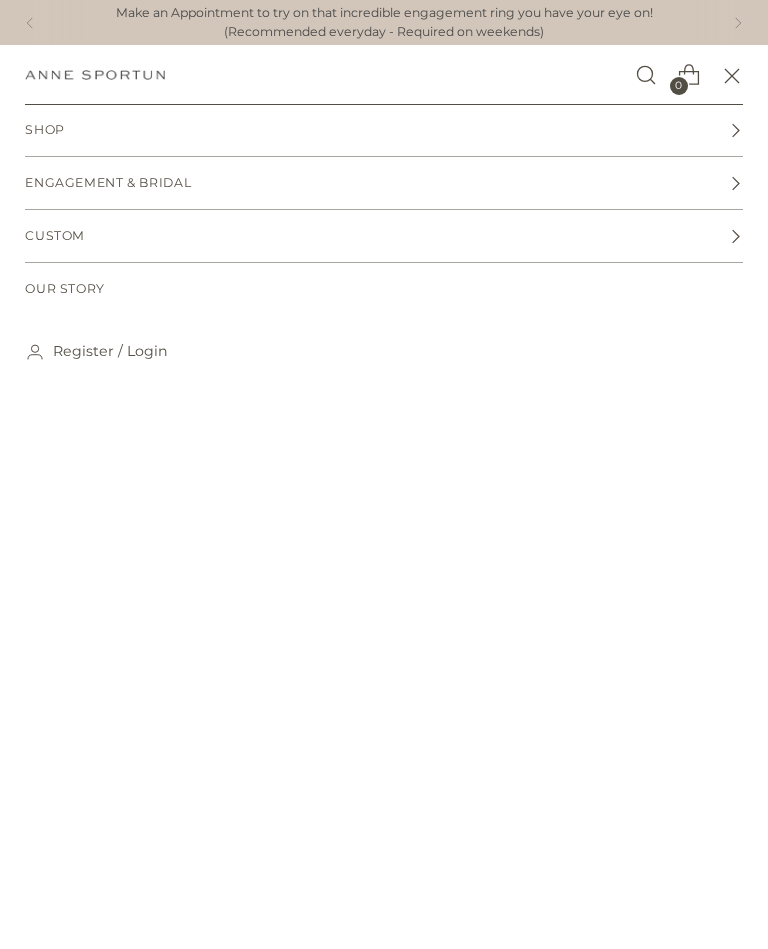 click on "Engagement & Bridal" at bounding box center (383, 130) 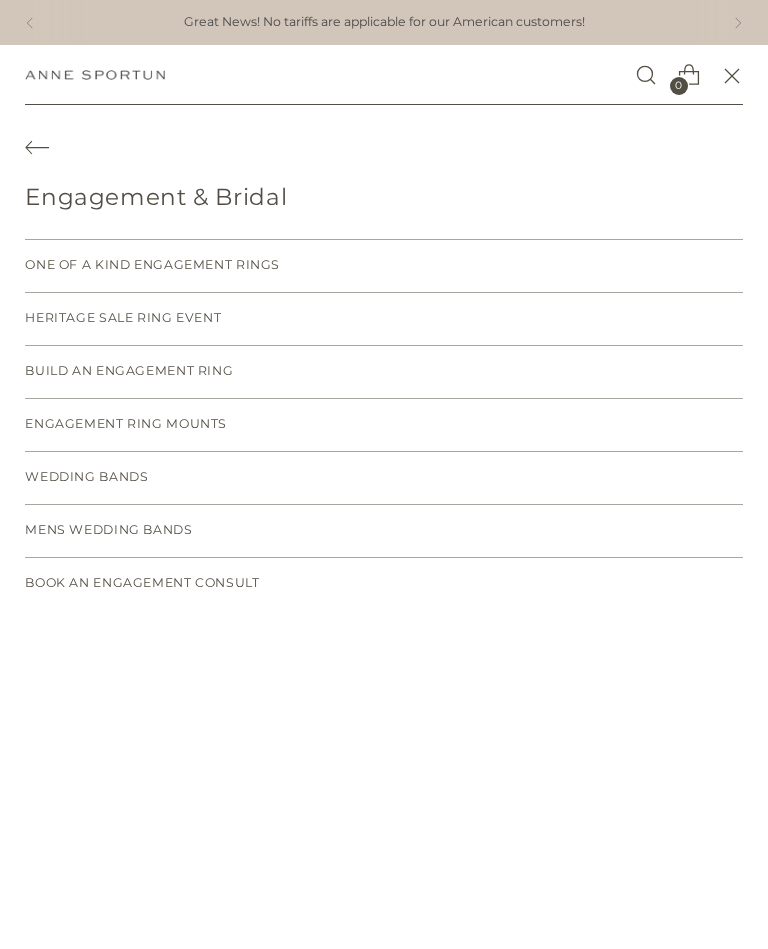 click on "Heritage Sale Ring Event" at bounding box center [123, 318] 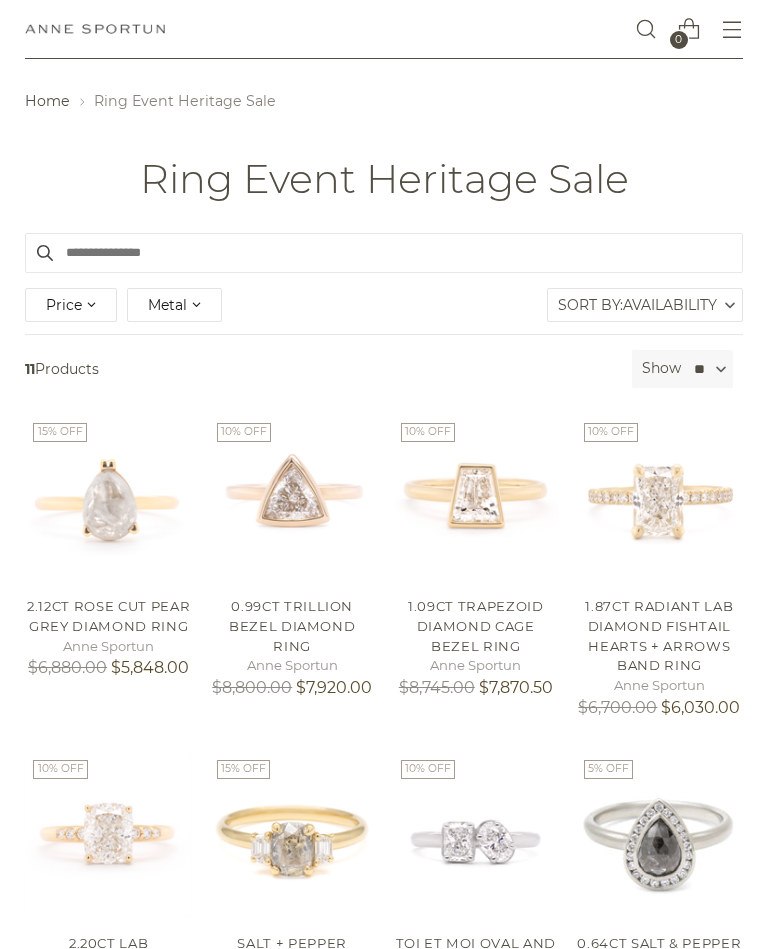 scroll, scrollTop: 72, scrollLeft: 0, axis: vertical 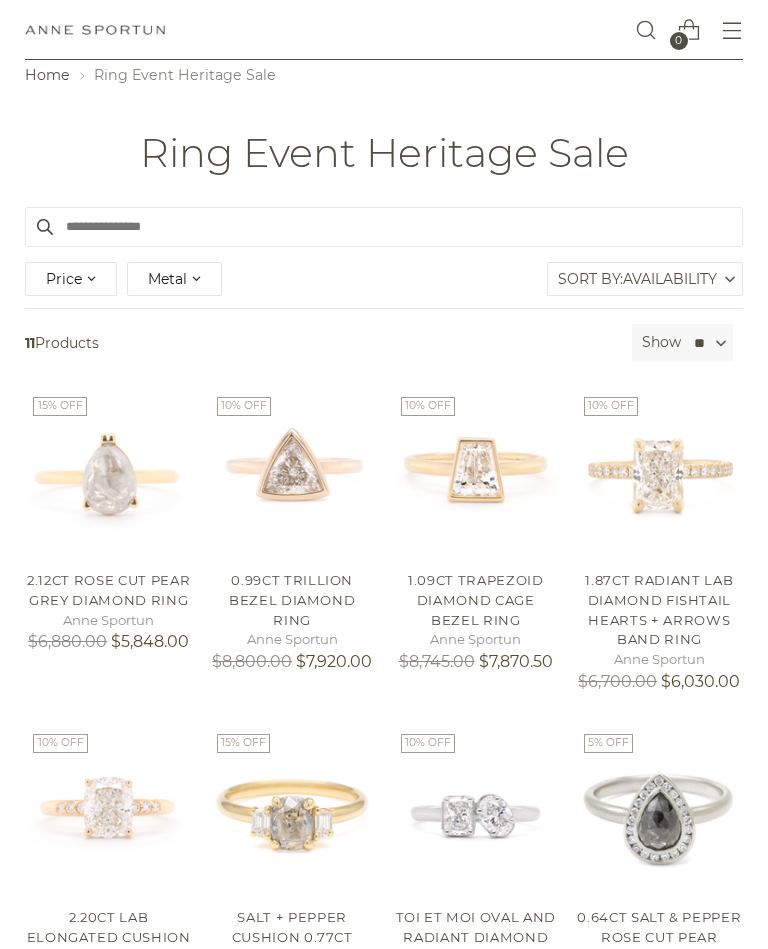 click at bounding box center [476, 472] 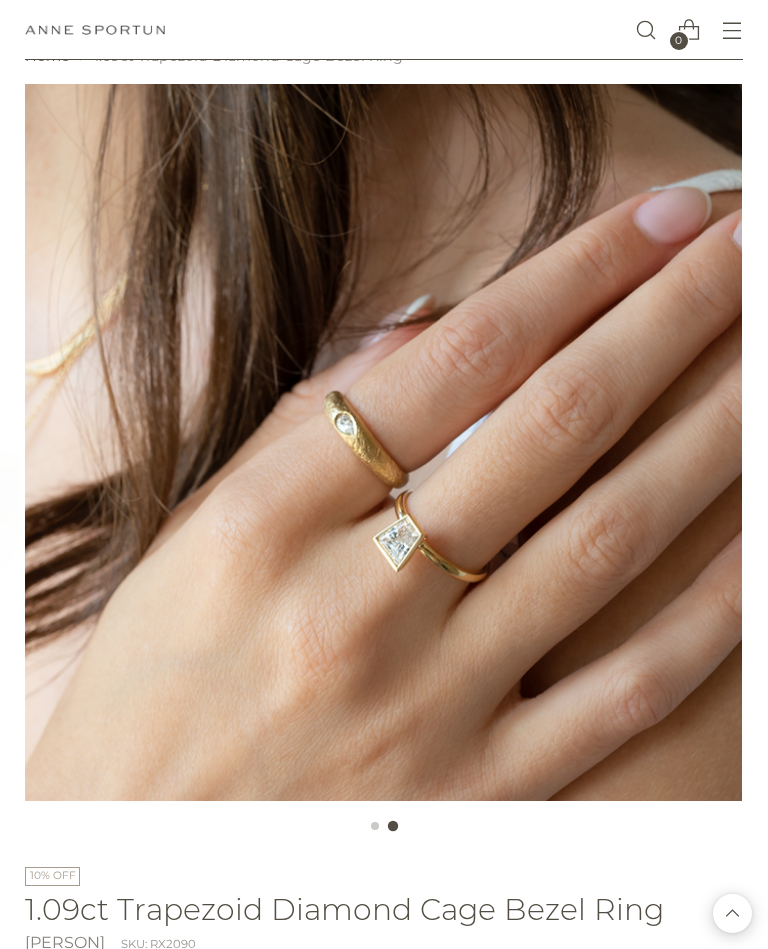 scroll, scrollTop: 0, scrollLeft: 0, axis: both 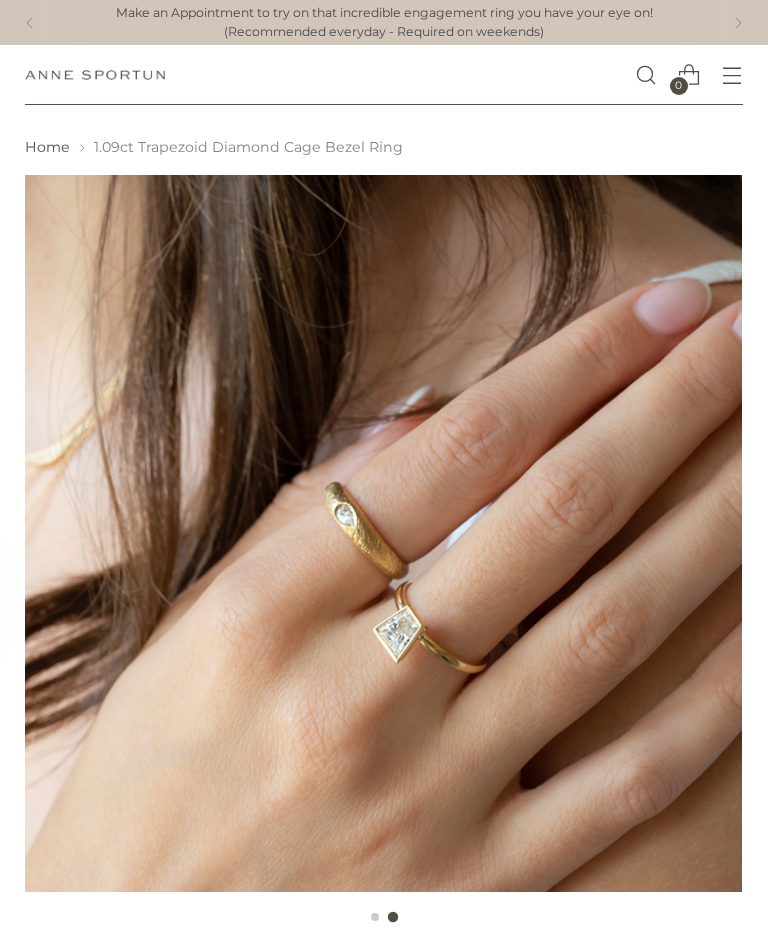 click at bounding box center [726, 85] 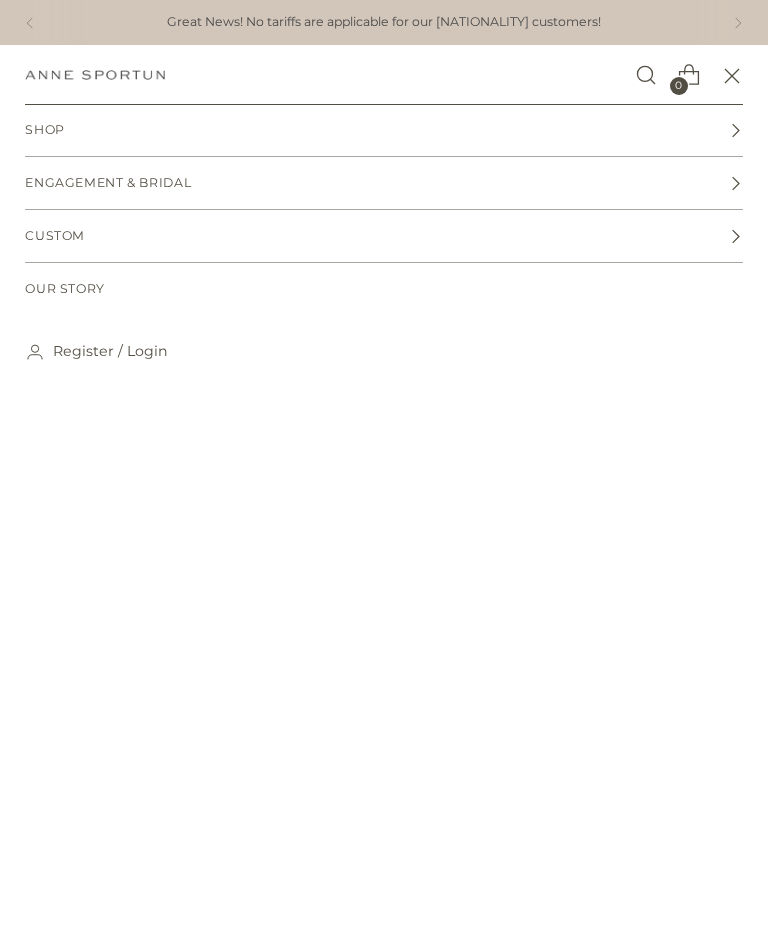 click at bounding box center (735, 130) 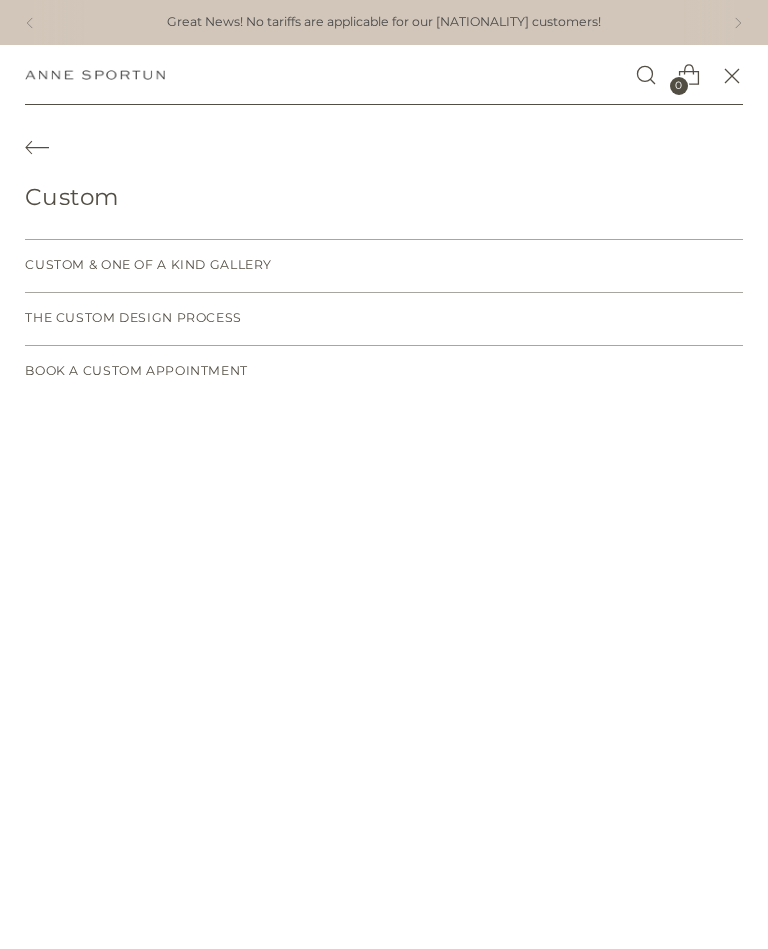 click on "Custom & One of a Kind Gallery" at bounding box center (383, 266) 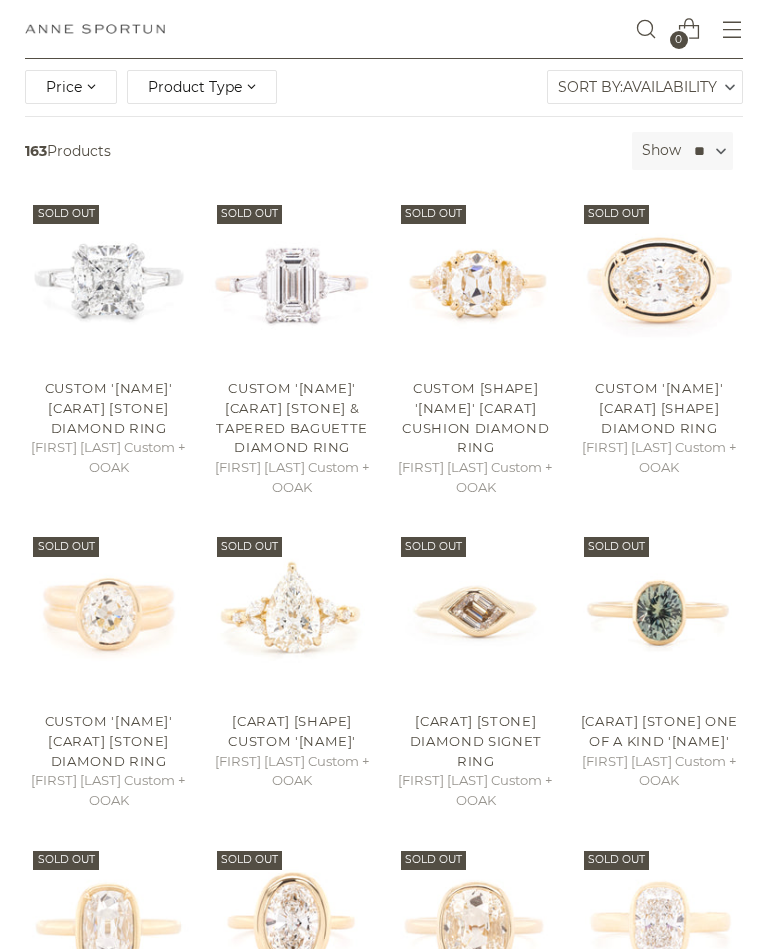 scroll, scrollTop: 264, scrollLeft: 0, axis: vertical 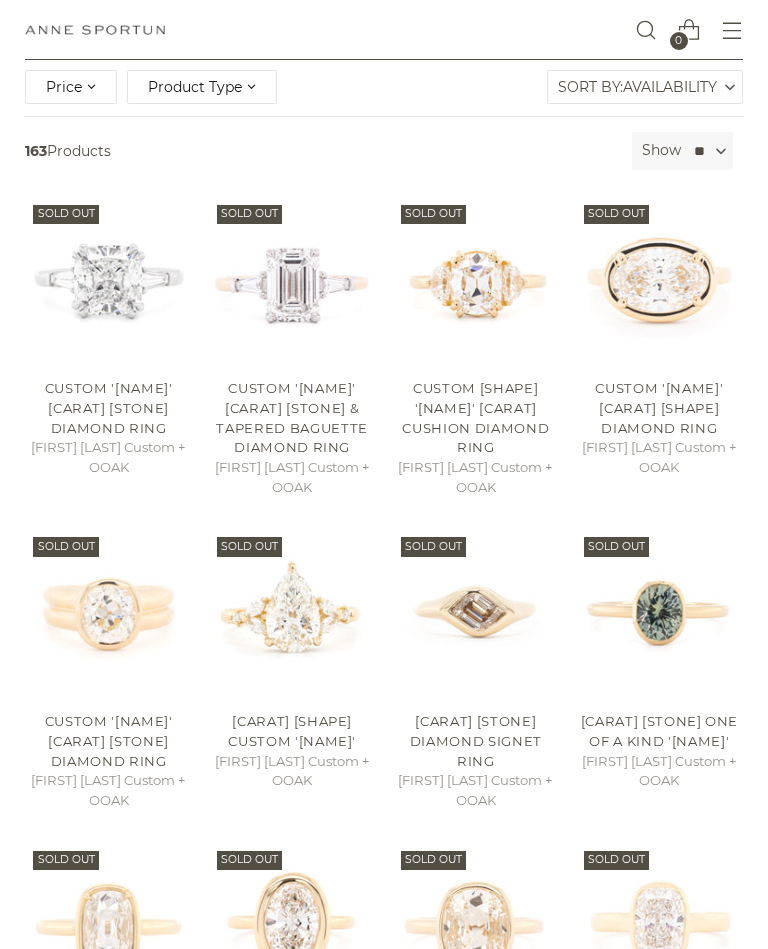 click on "Custom 'Haley' 3ct Oval Diamond Ring" at bounding box center (659, 407) 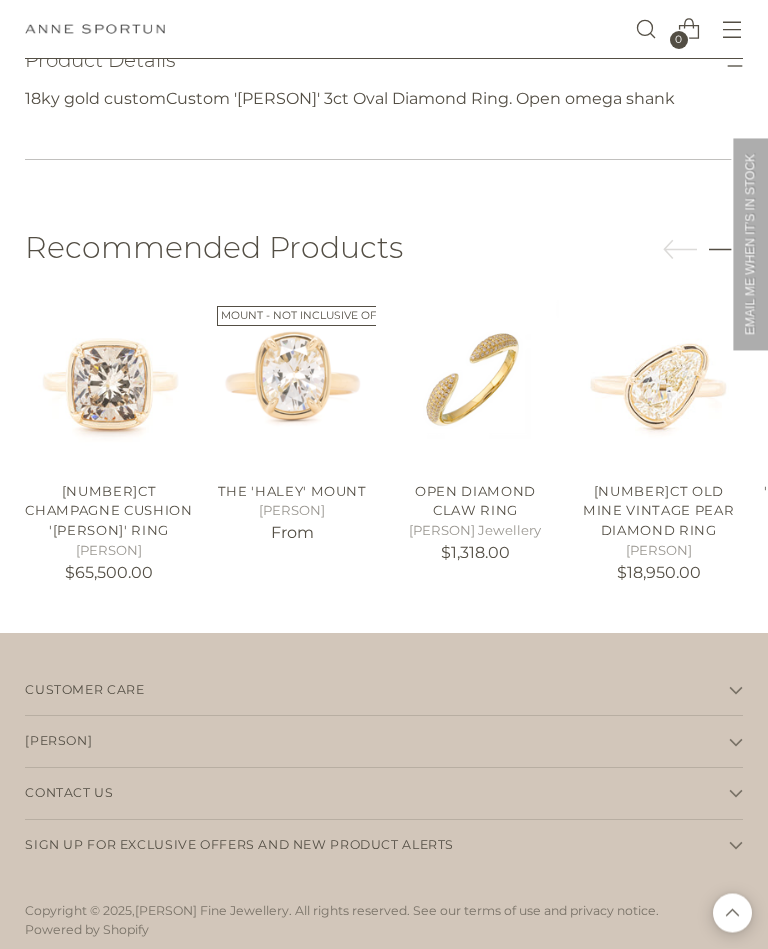 scroll, scrollTop: 1178, scrollLeft: 0, axis: vertical 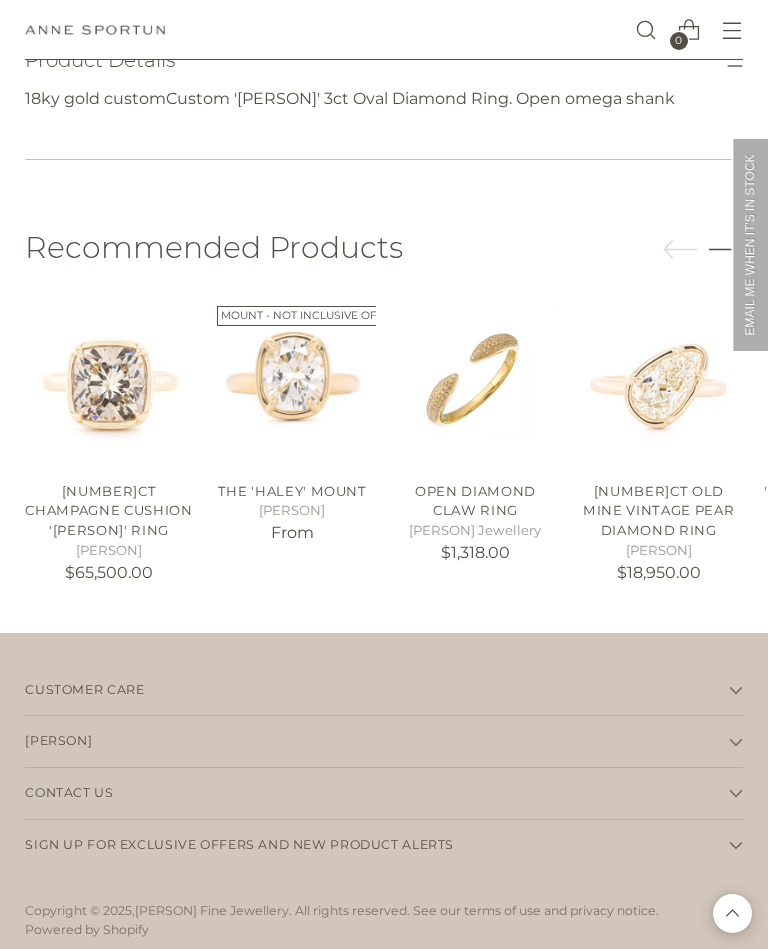 click at bounding box center [658, 381] 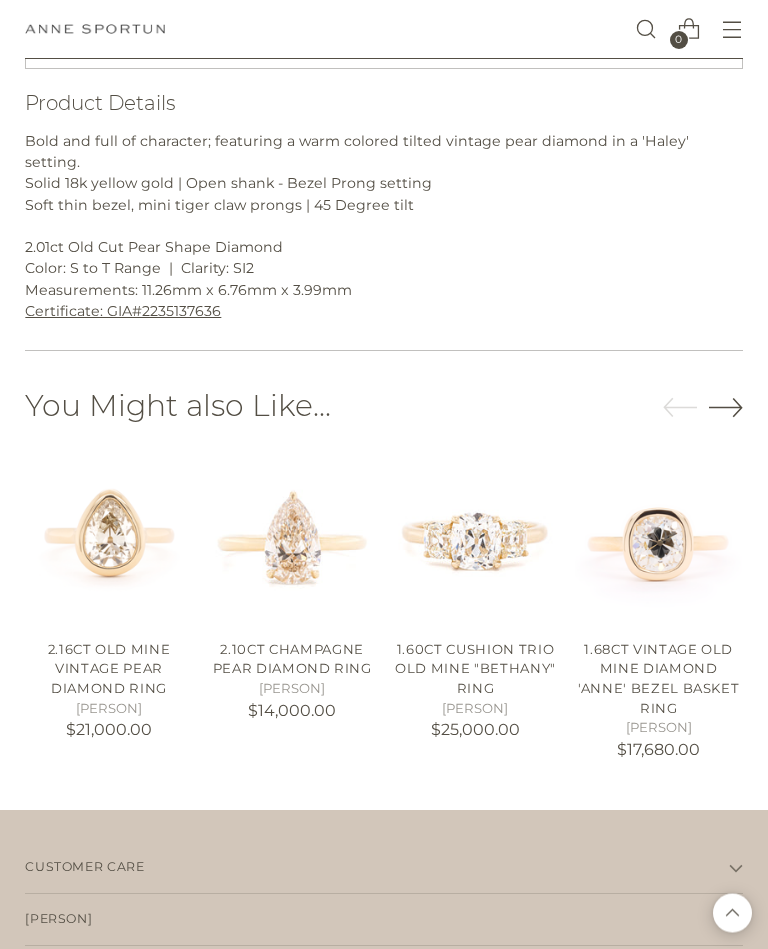 scroll, scrollTop: 1763, scrollLeft: 0, axis: vertical 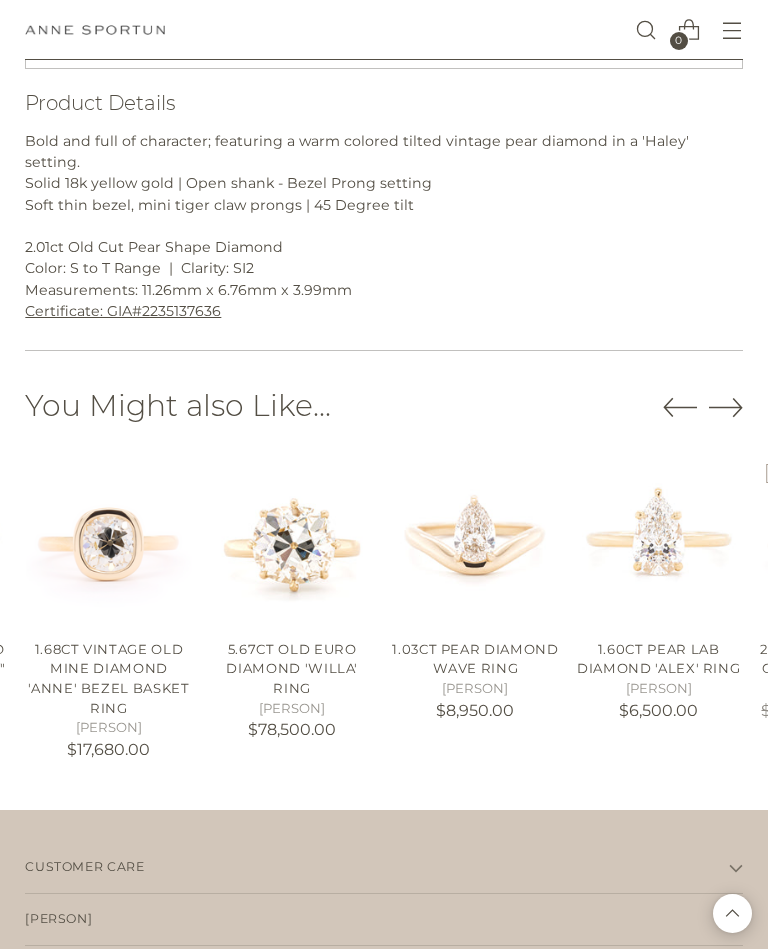 click at bounding box center (475, 539) 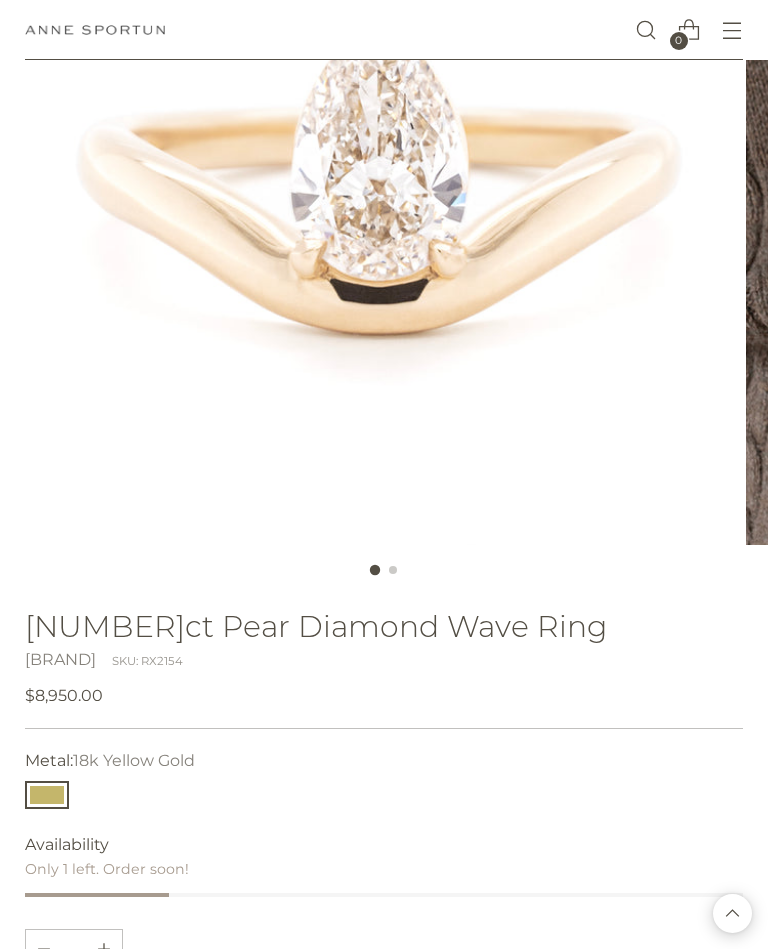 scroll, scrollTop: 0, scrollLeft: 0, axis: both 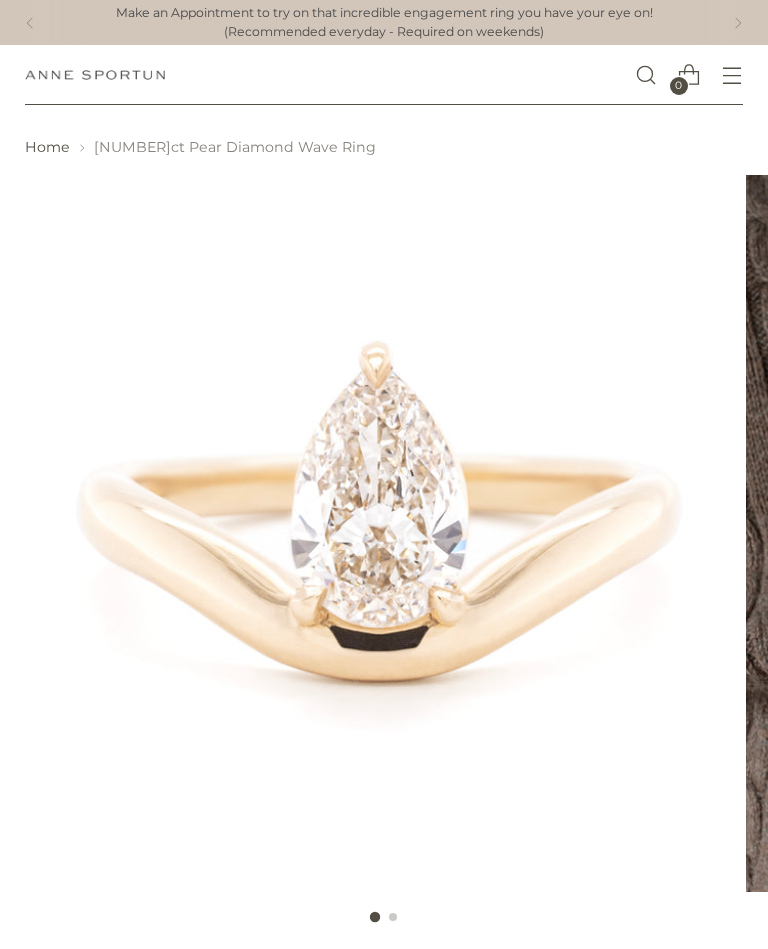 click at bounding box center (732, 76) 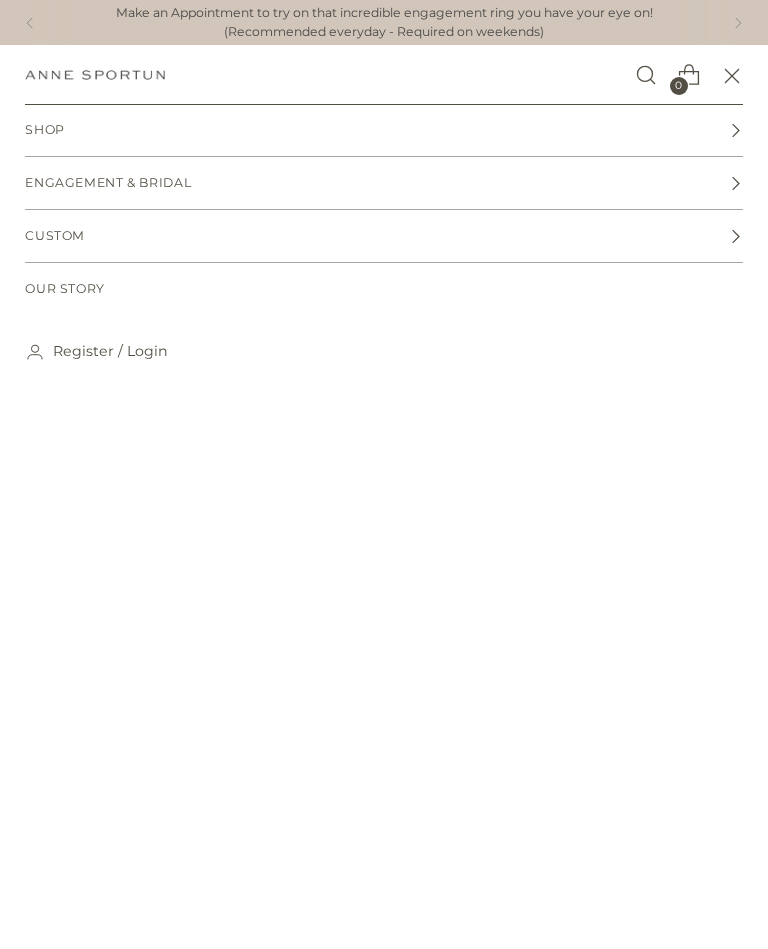 click on "Shop" at bounding box center (383, 130) 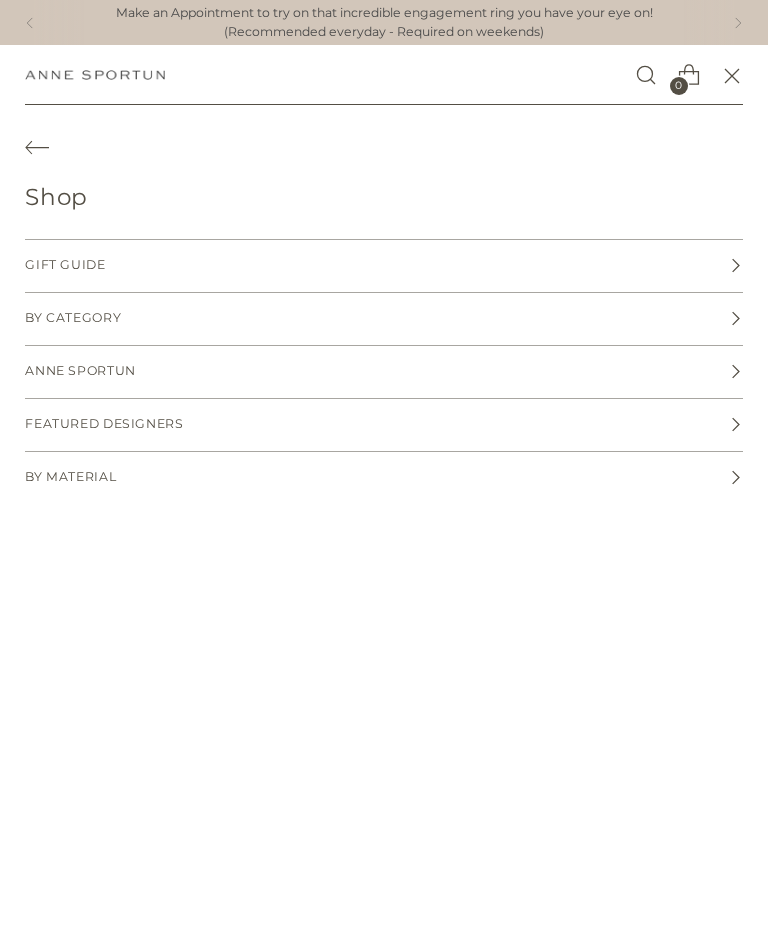 click on "By Category" at bounding box center [383, 266] 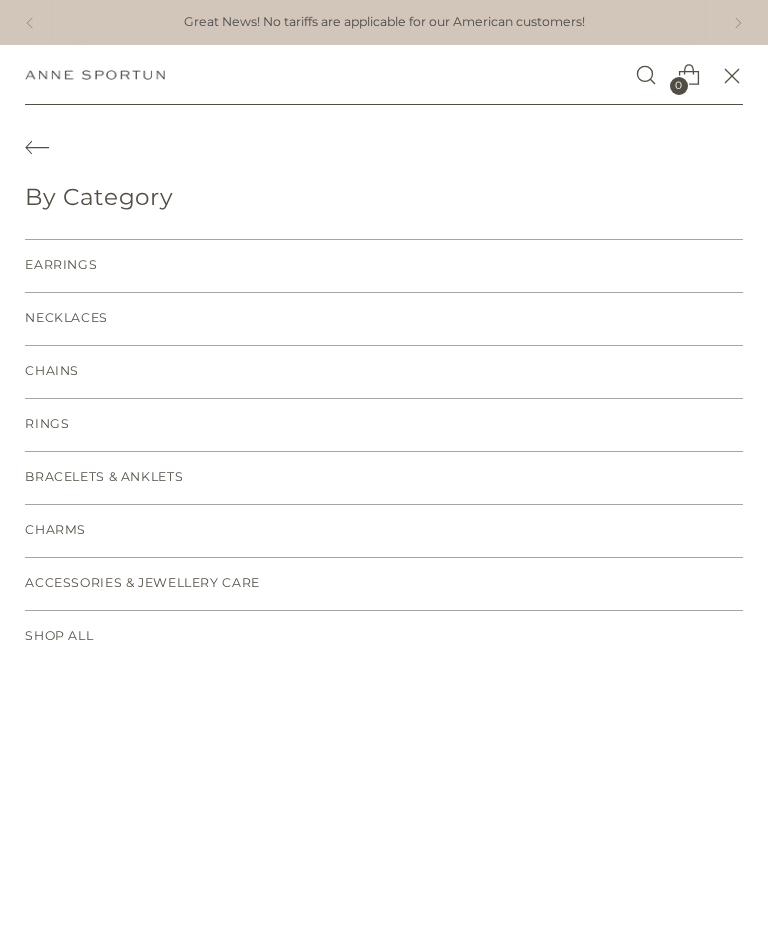 click on "Rings" at bounding box center (383, 425) 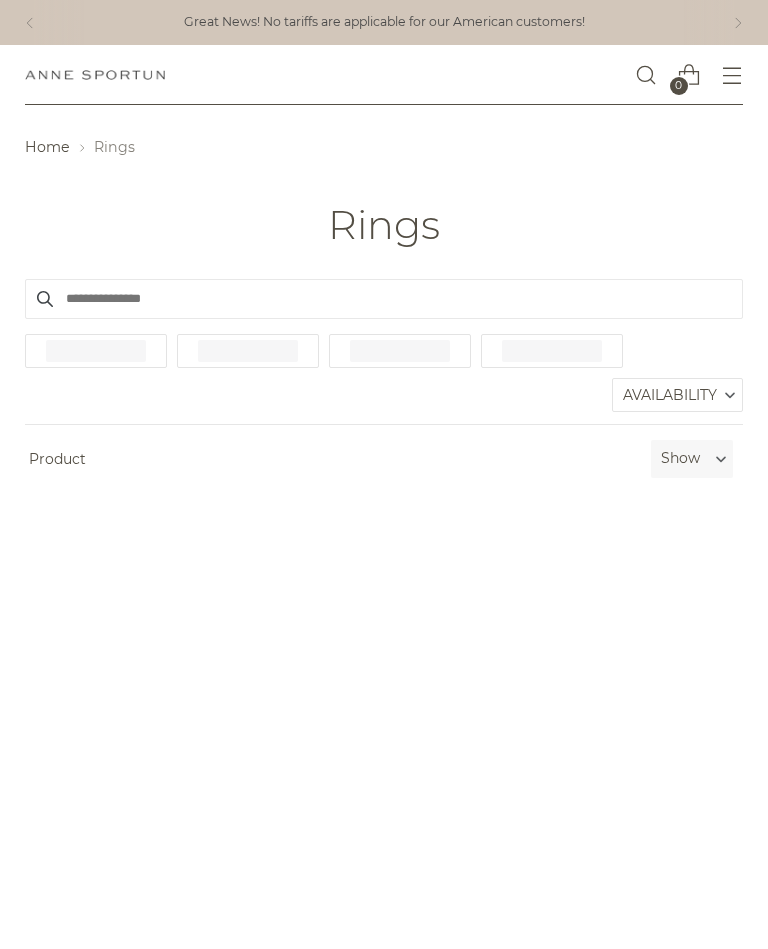 scroll, scrollTop: 0, scrollLeft: 0, axis: both 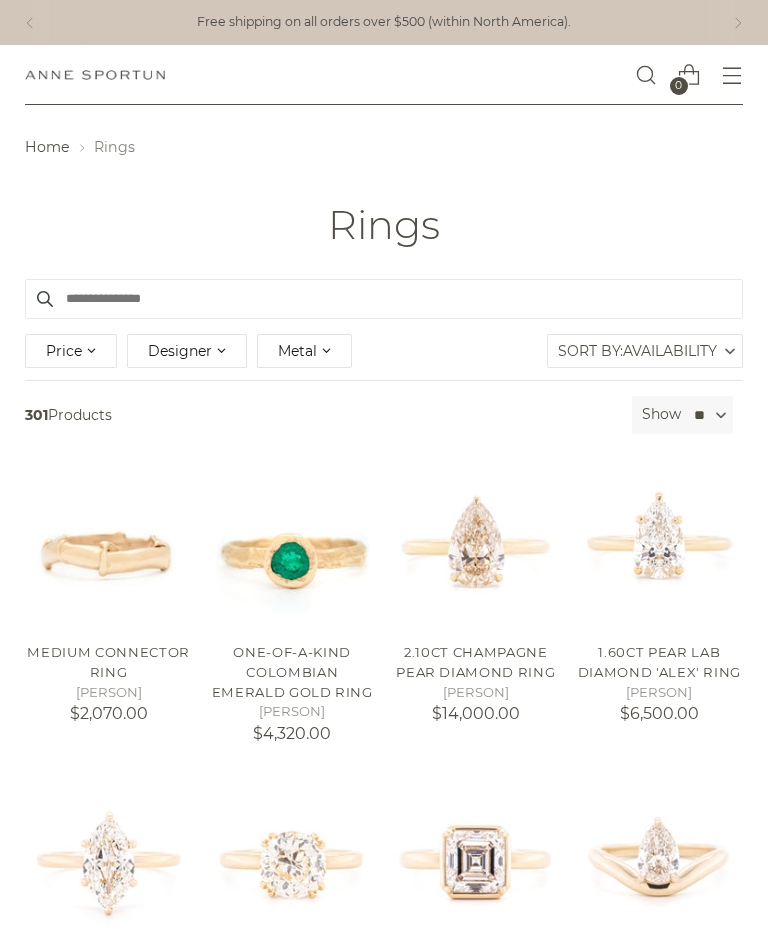 click on "Metal" at bounding box center [304, 351] 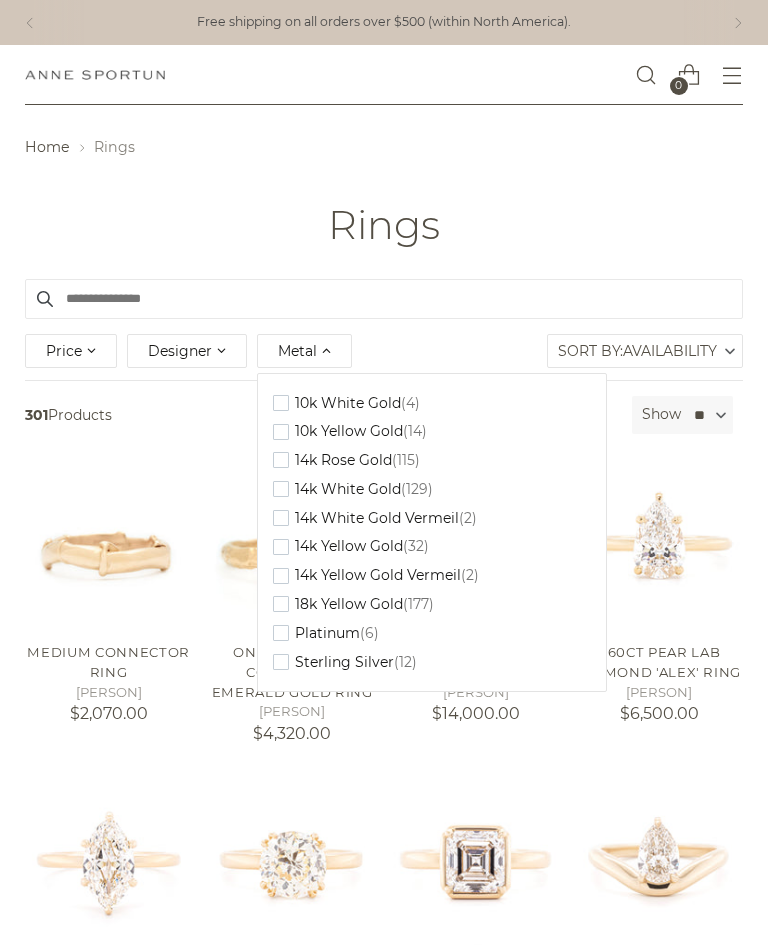 click on "(6)" at bounding box center (410, 403) 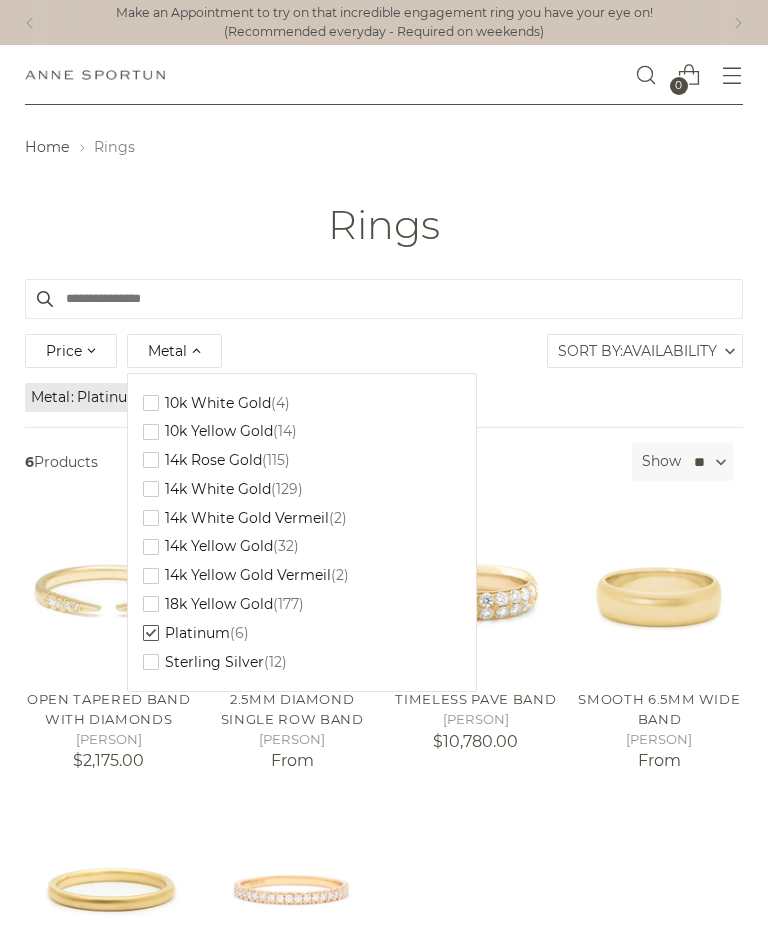 click on "Rings" at bounding box center [384, 225] 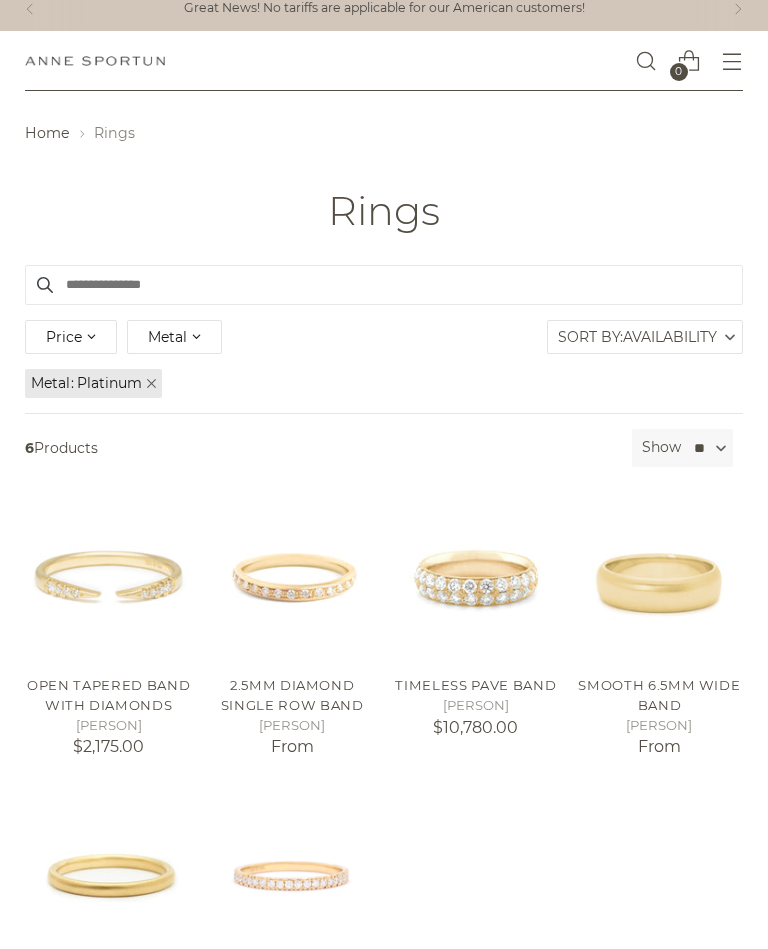 scroll, scrollTop: 0, scrollLeft: 0, axis: both 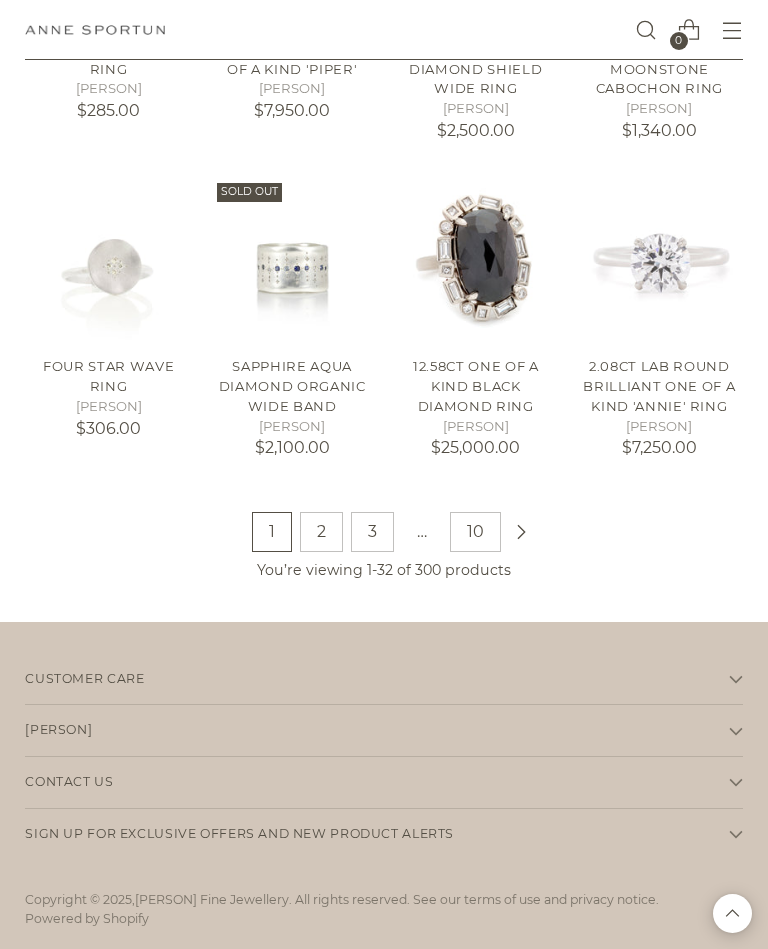 click at bounding box center [521, 532] 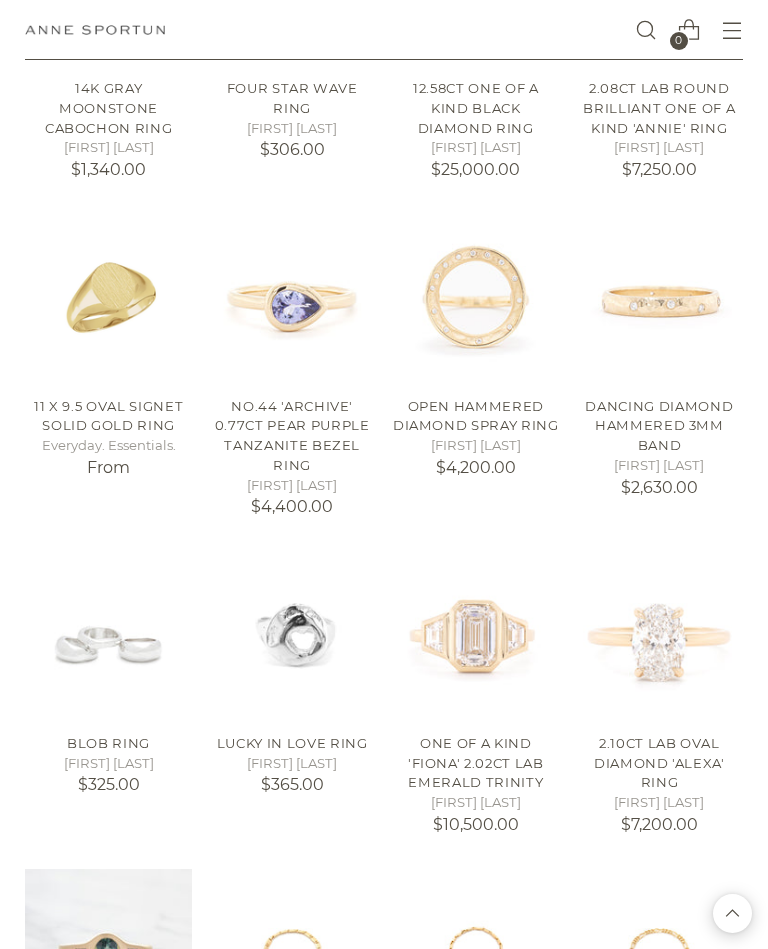 scroll, scrollTop: 1209, scrollLeft: 0, axis: vertical 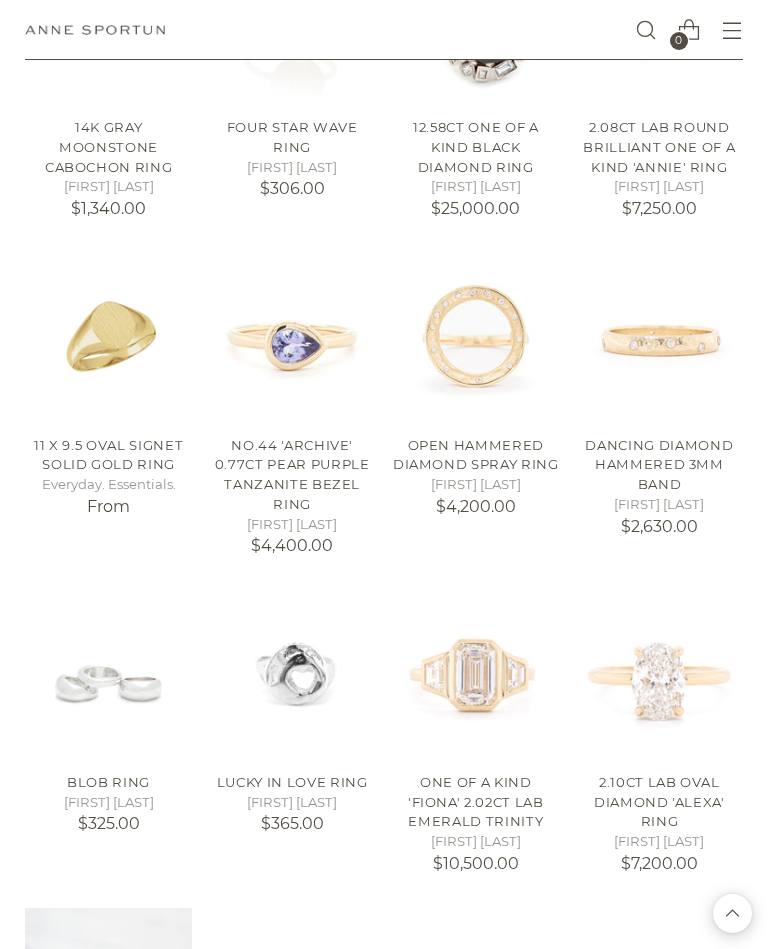 click on "Open Hammered Diamond Spray Ring" at bounding box center (476, 455) 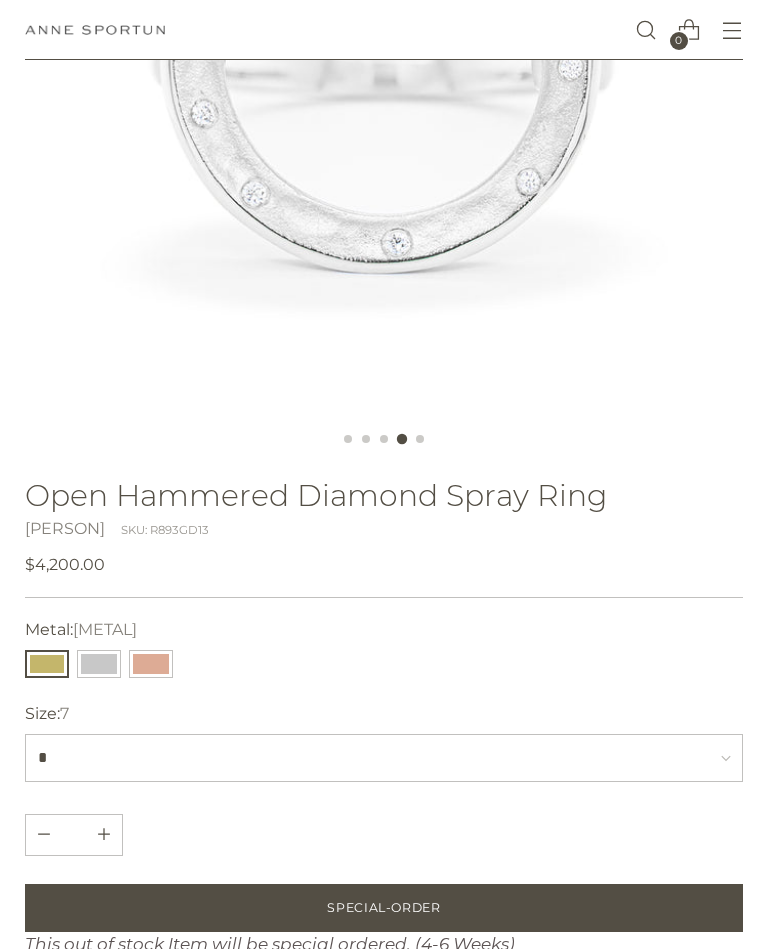 scroll, scrollTop: 509, scrollLeft: 0, axis: vertical 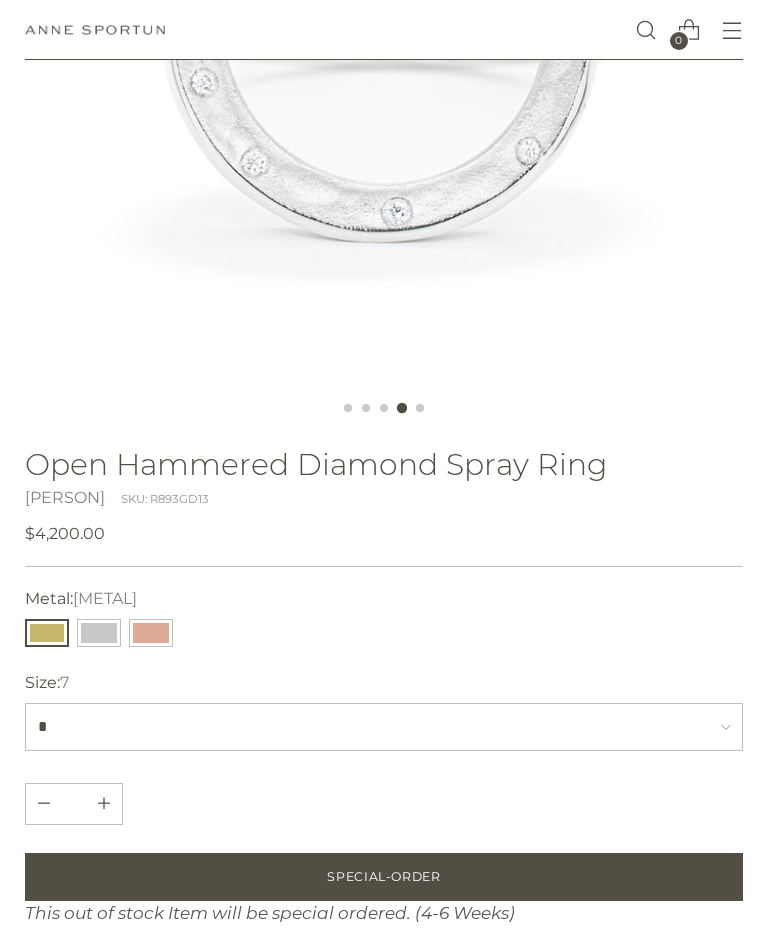 click at bounding box center (99, 633) 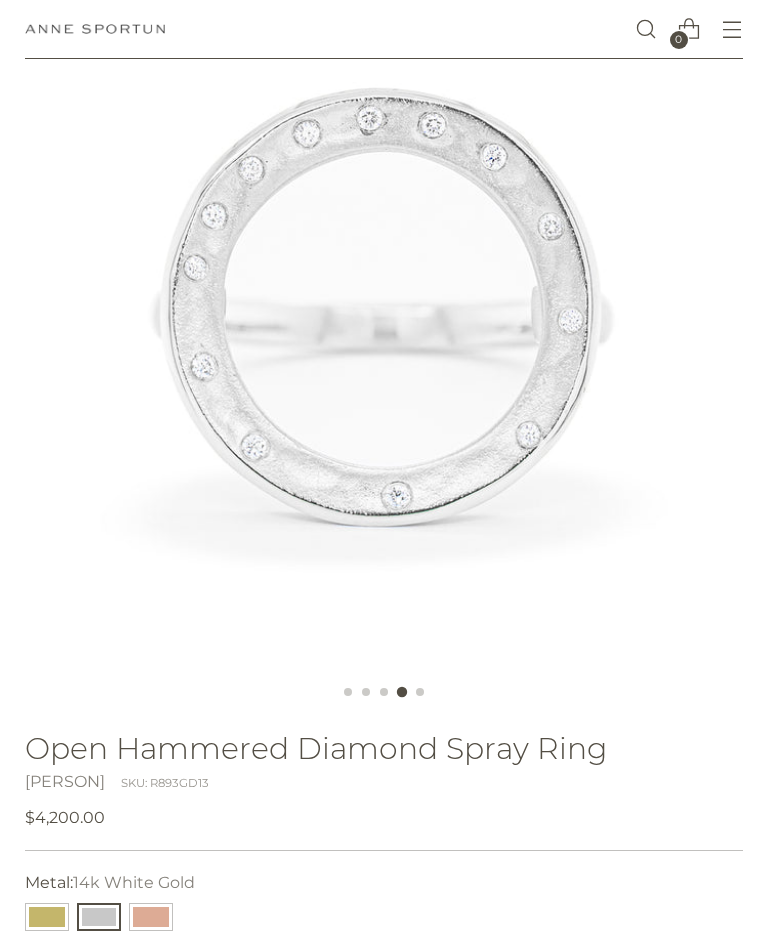 scroll, scrollTop: 225, scrollLeft: 0, axis: vertical 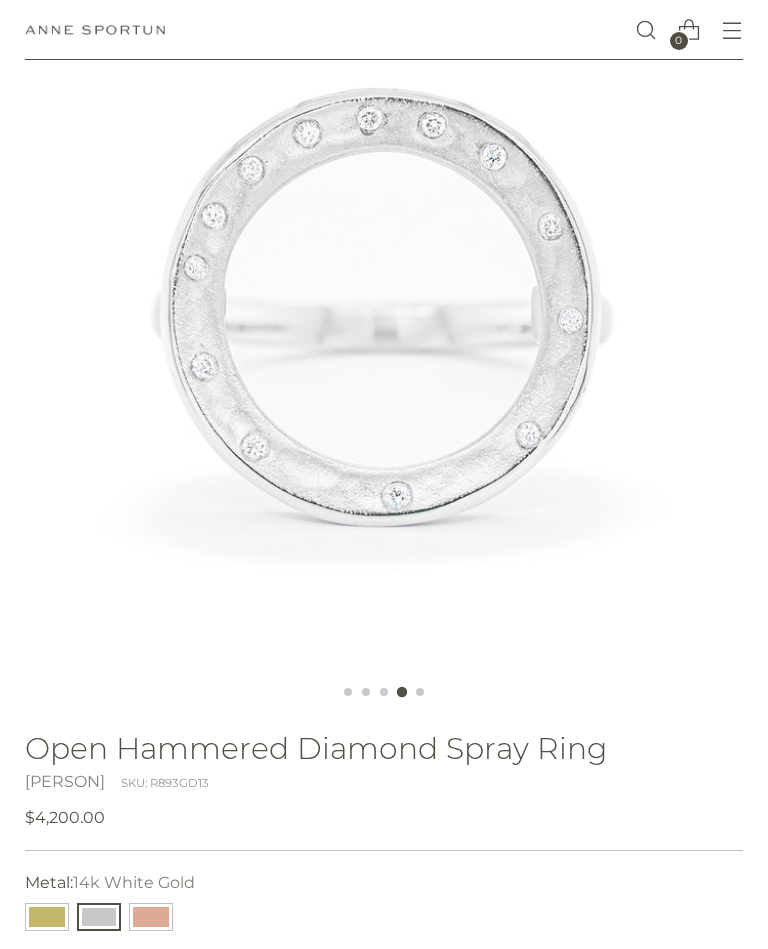 click at bounding box center (47, 917) 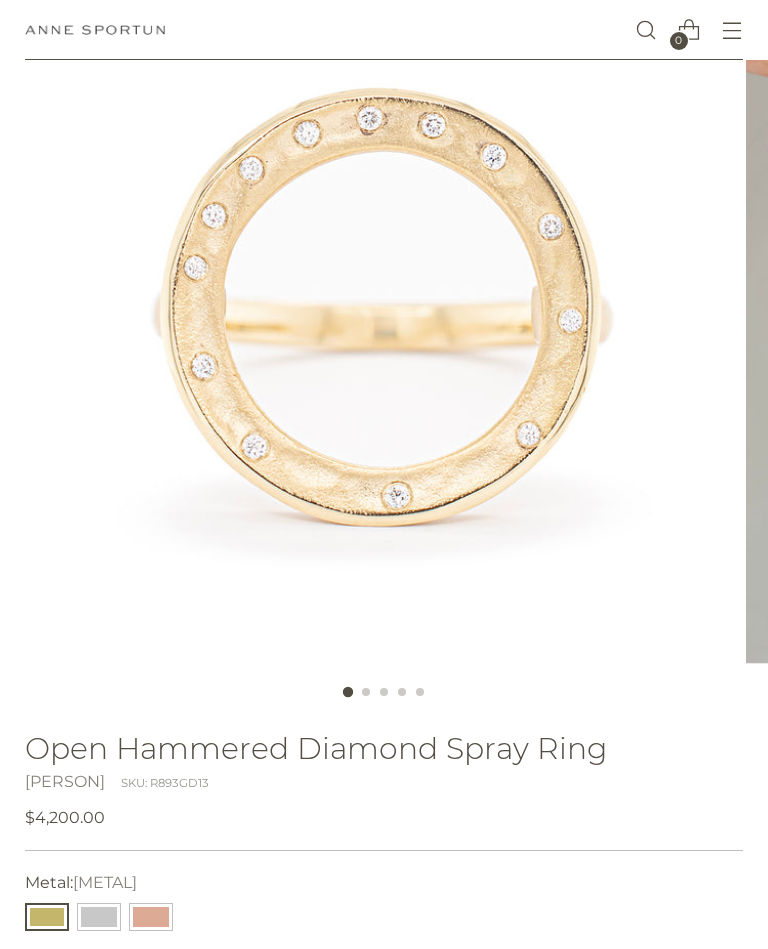 click at bounding box center [99, 917] 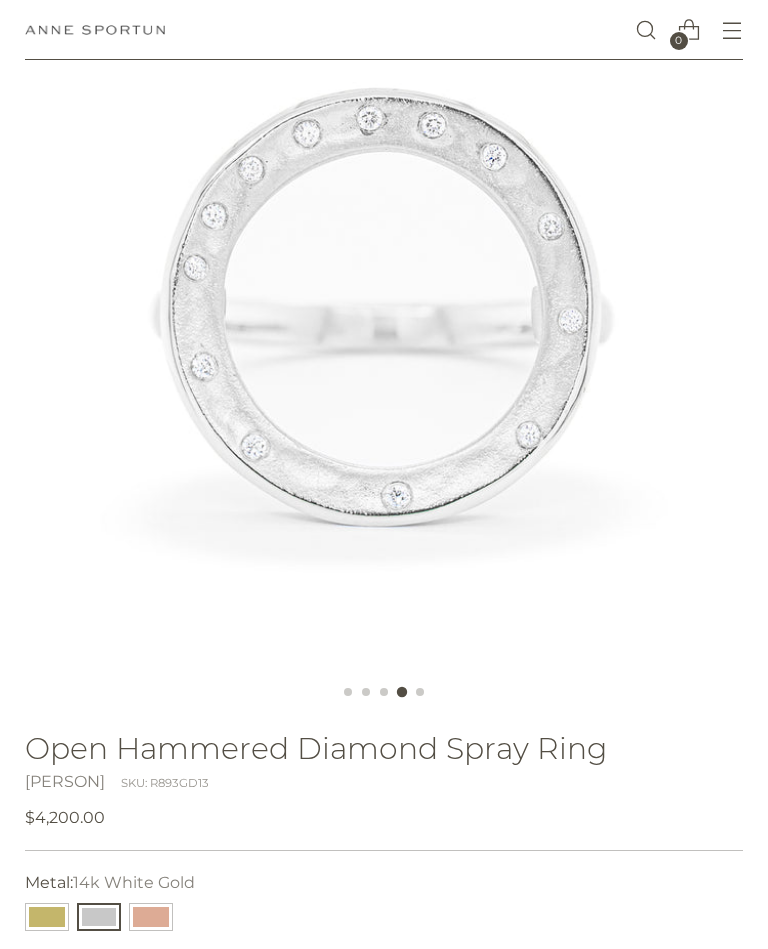 click at bounding box center (151, 917) 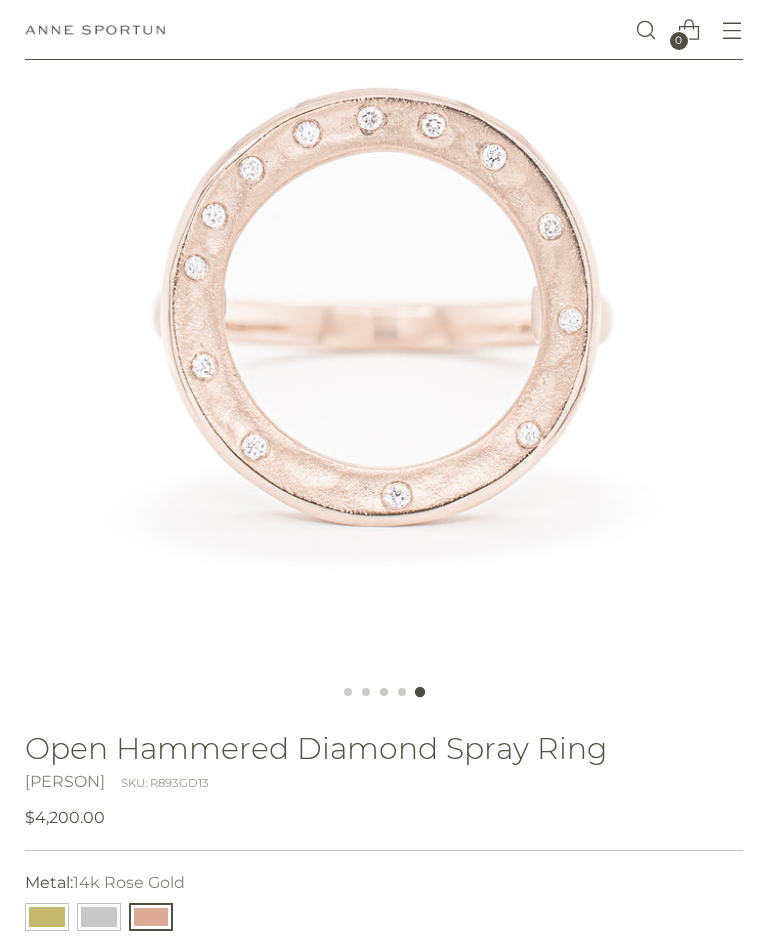 click at bounding box center (47, 917) 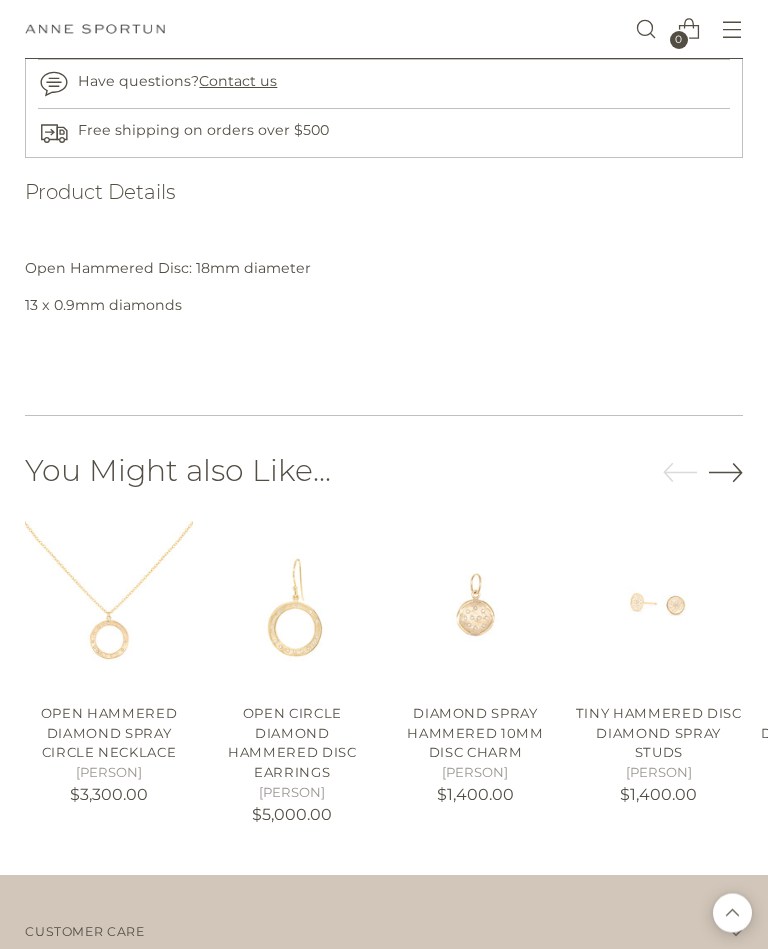 scroll, scrollTop: 1682, scrollLeft: 0, axis: vertical 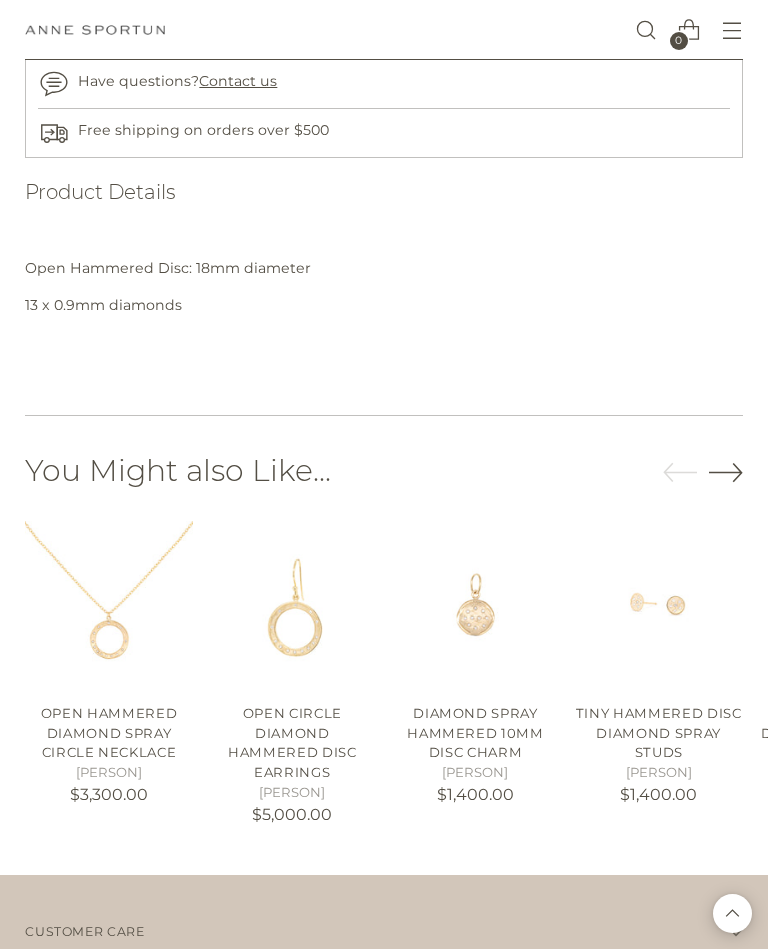 click on "Tiny Hammered Disc Diamond Spray Studs" at bounding box center (659, 732) 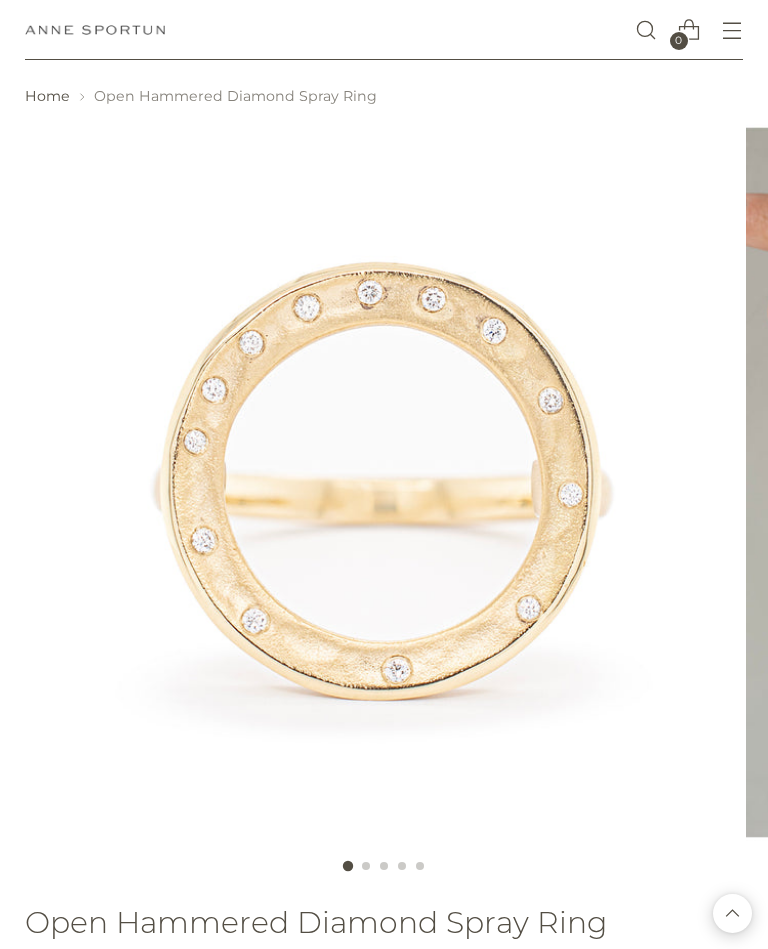 scroll, scrollTop: 0, scrollLeft: 0, axis: both 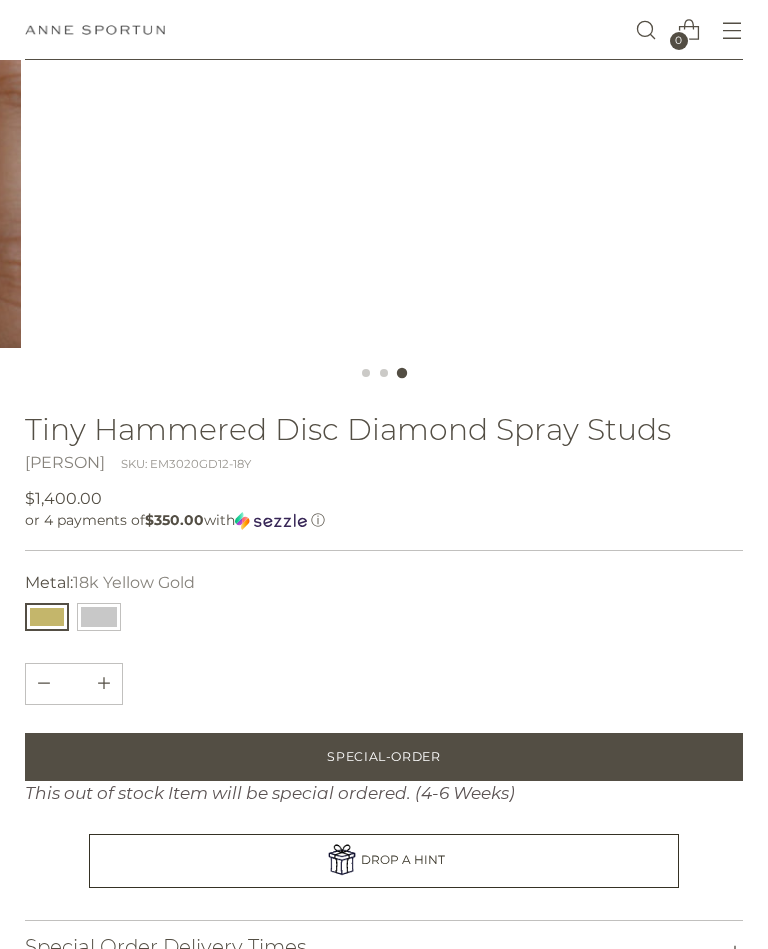 click at bounding box center [99, 617] 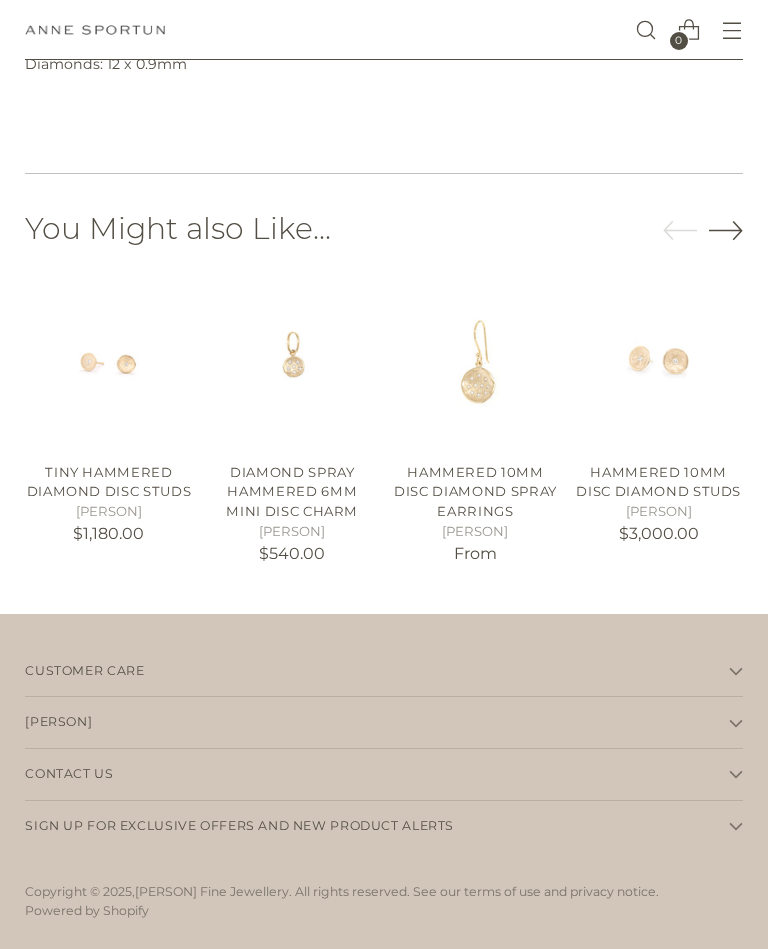 scroll, scrollTop: 1805, scrollLeft: 0, axis: vertical 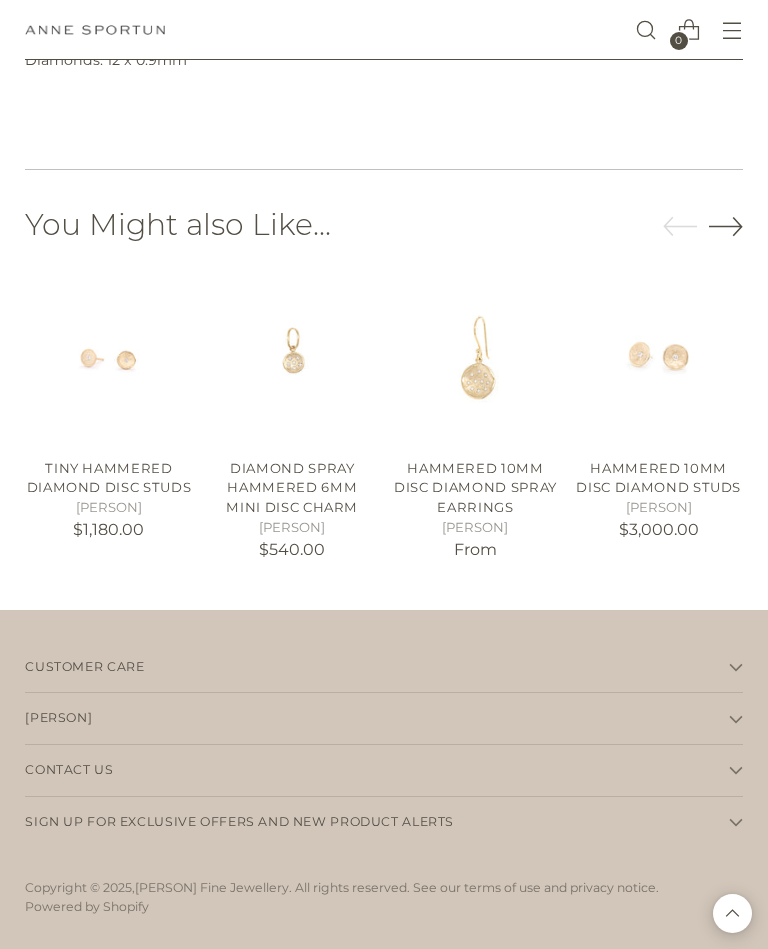 click at bounding box center [658, 358] 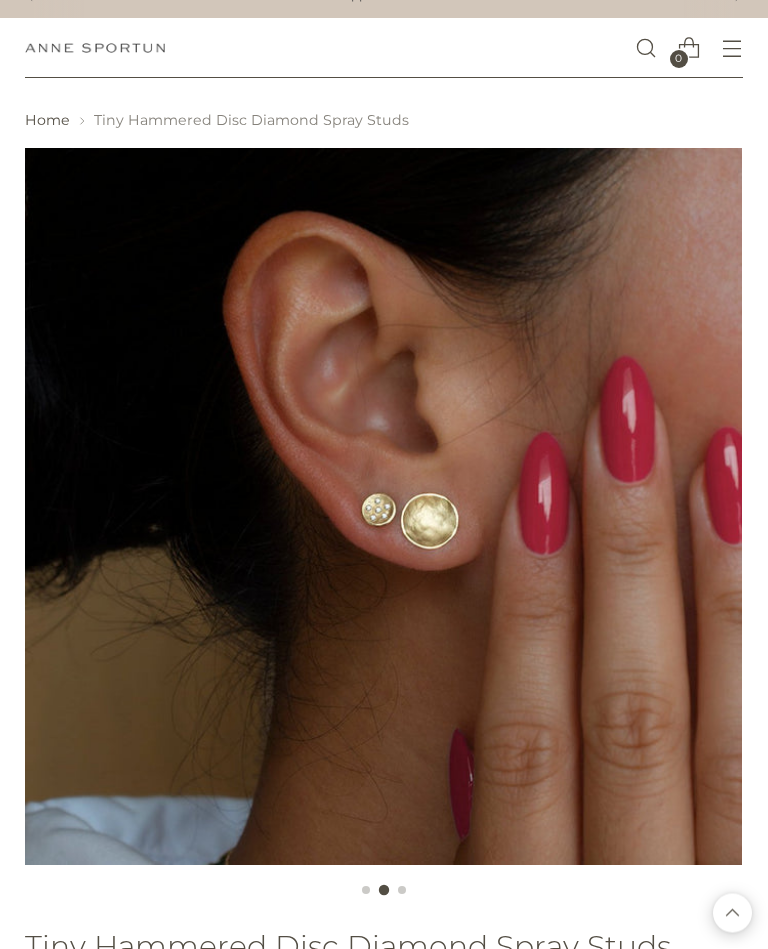 scroll, scrollTop: 0, scrollLeft: 0, axis: both 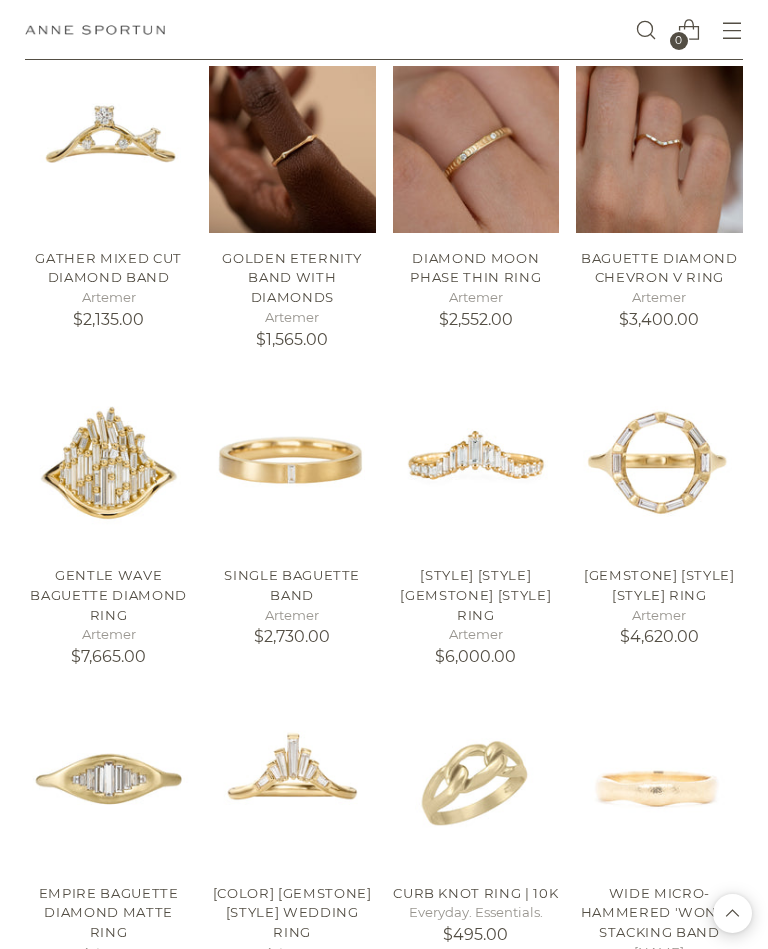 click at bounding box center [659, 467] 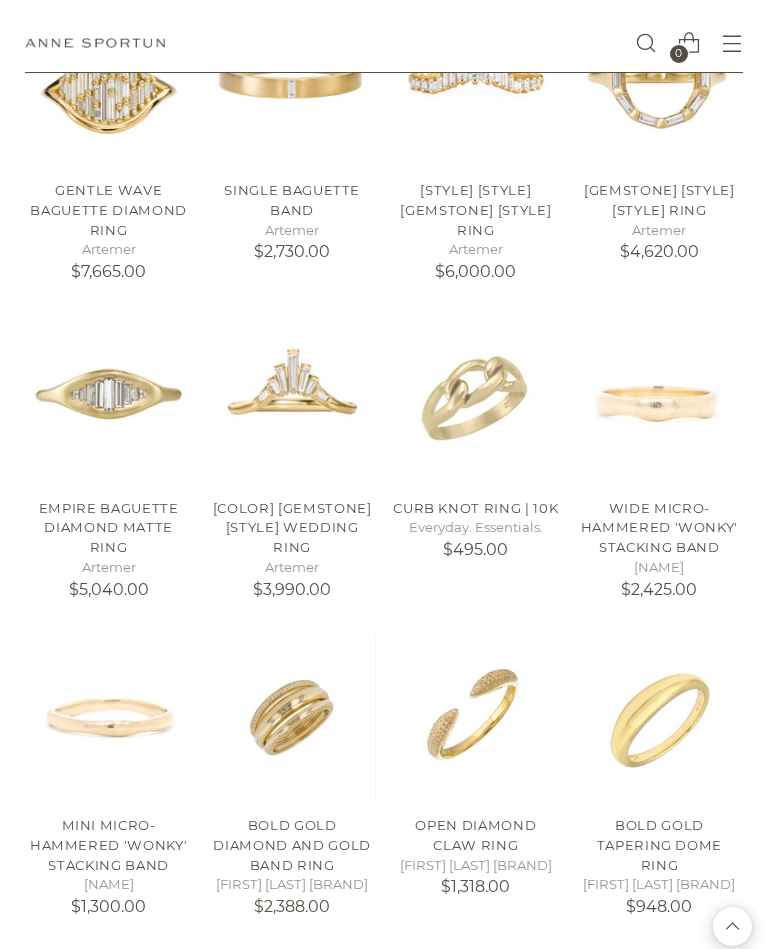 scroll, scrollTop: 4351, scrollLeft: 0, axis: vertical 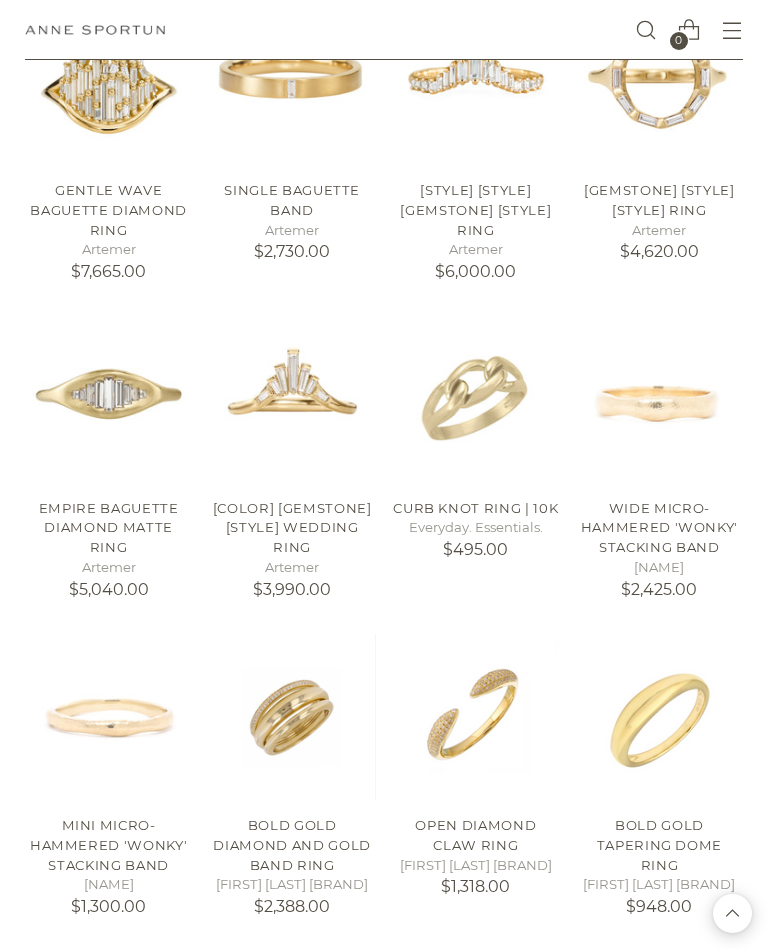 click at bounding box center [108, 399] 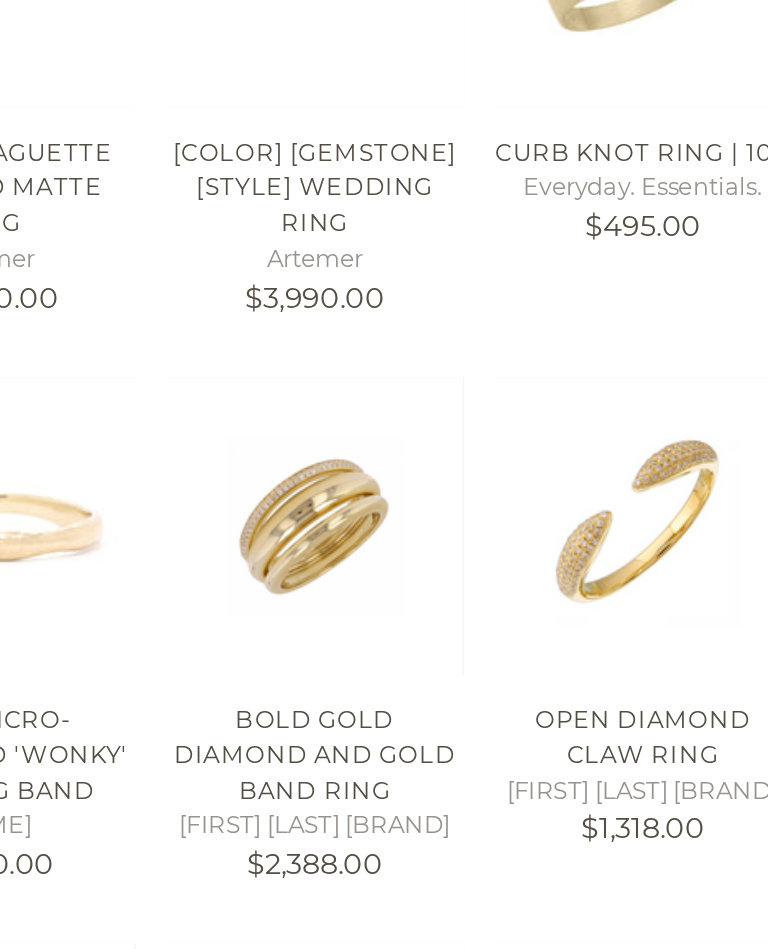 scroll, scrollTop: 4592, scrollLeft: 0, axis: vertical 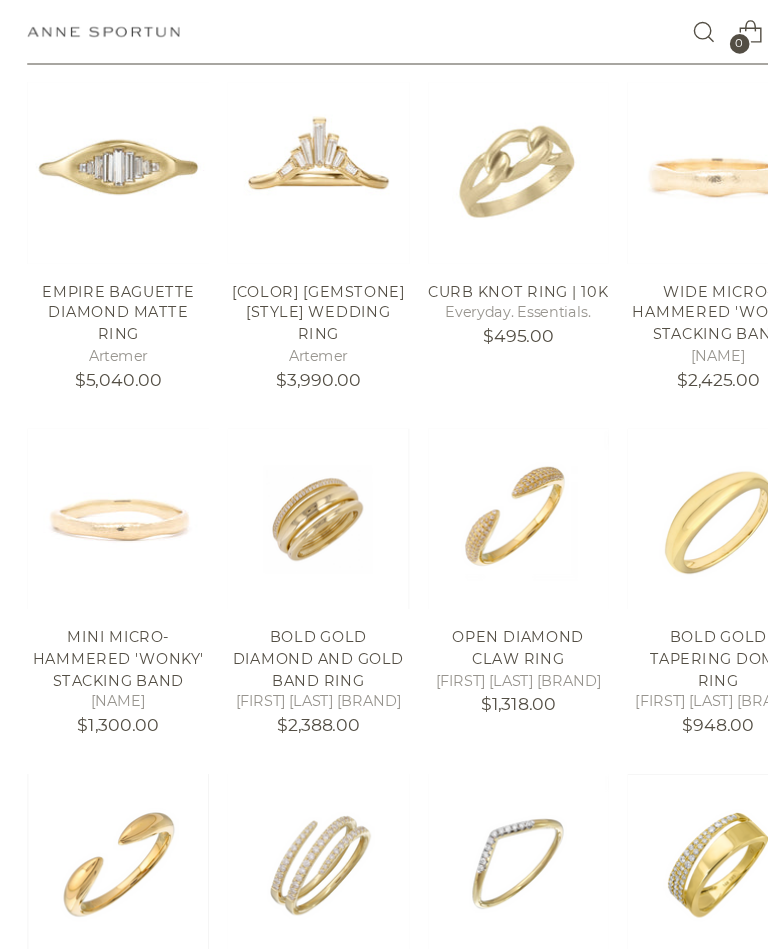 click on "BOLD GOLD DIAMOND AND GOLD BAND RING" at bounding box center [292, 623] 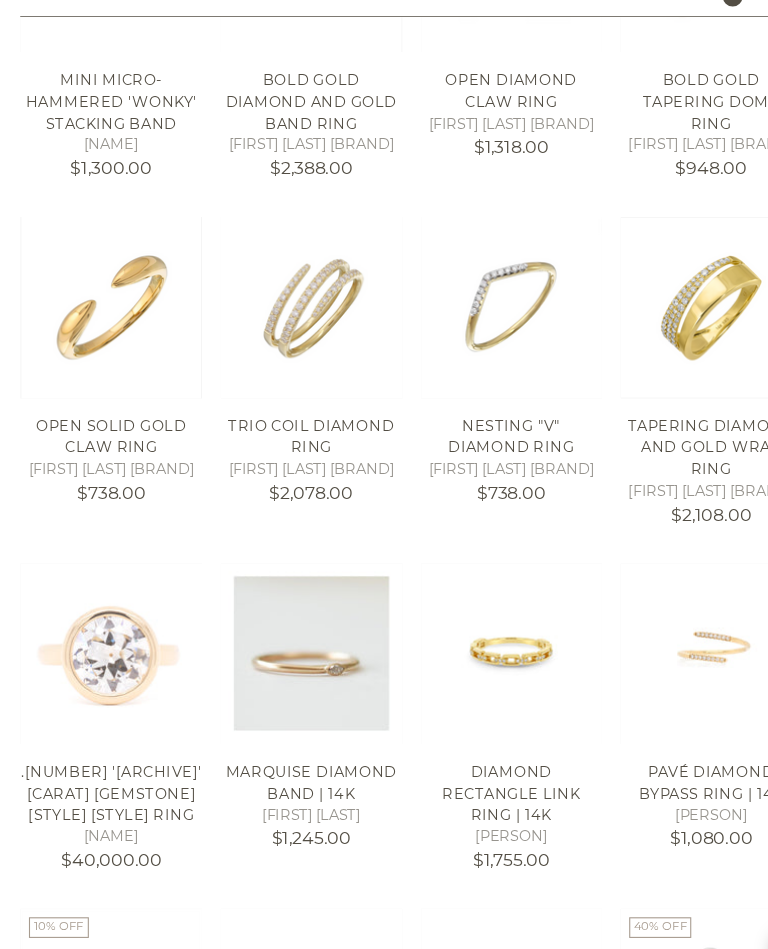 scroll, scrollTop: 5059, scrollLeft: 0, axis: vertical 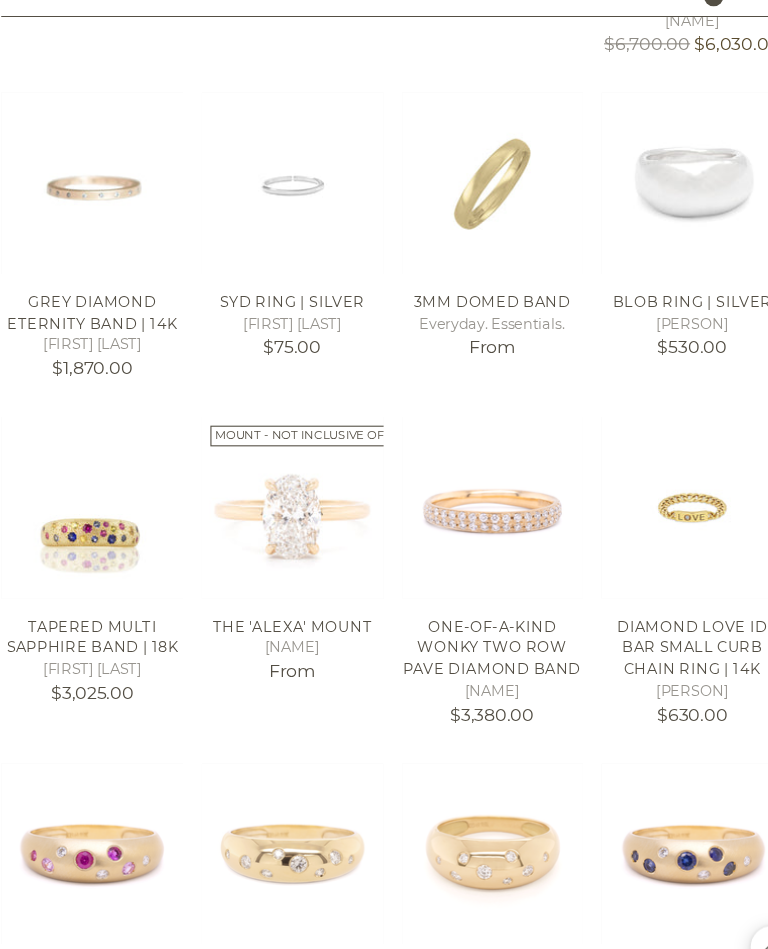 click on "[PERSON]" at bounding box center (108, 699) 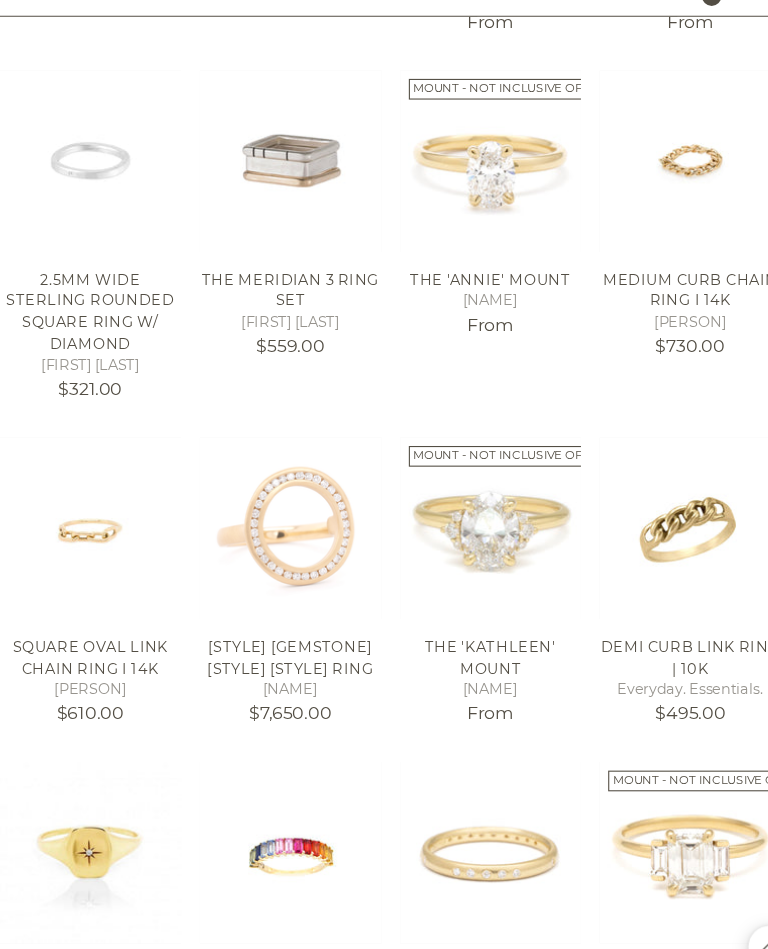 scroll, scrollTop: 10609, scrollLeft: 0, axis: vertical 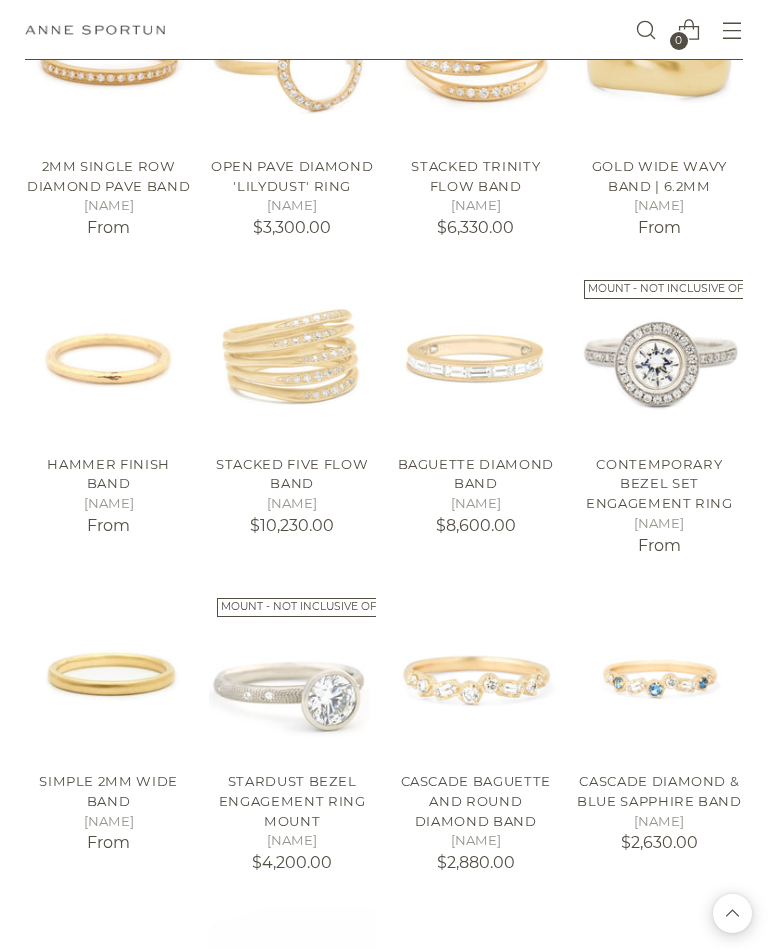 click on "Stardust Bezel Engagement Ring Mount" at bounding box center (292, 879) 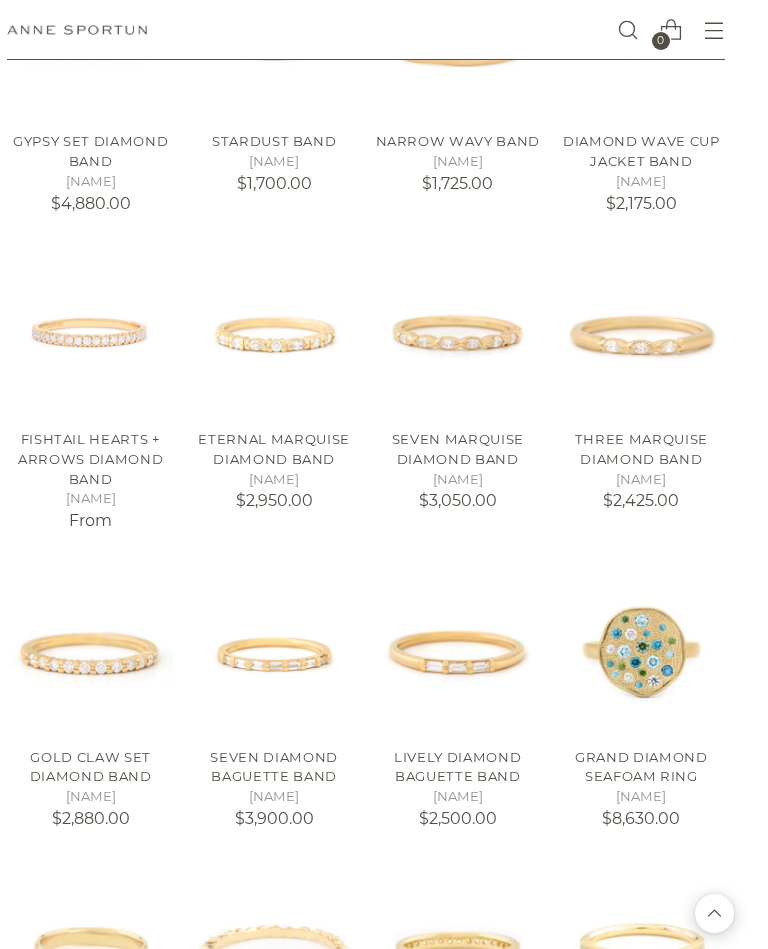 scroll, scrollTop: 18370, scrollLeft: 0, axis: vertical 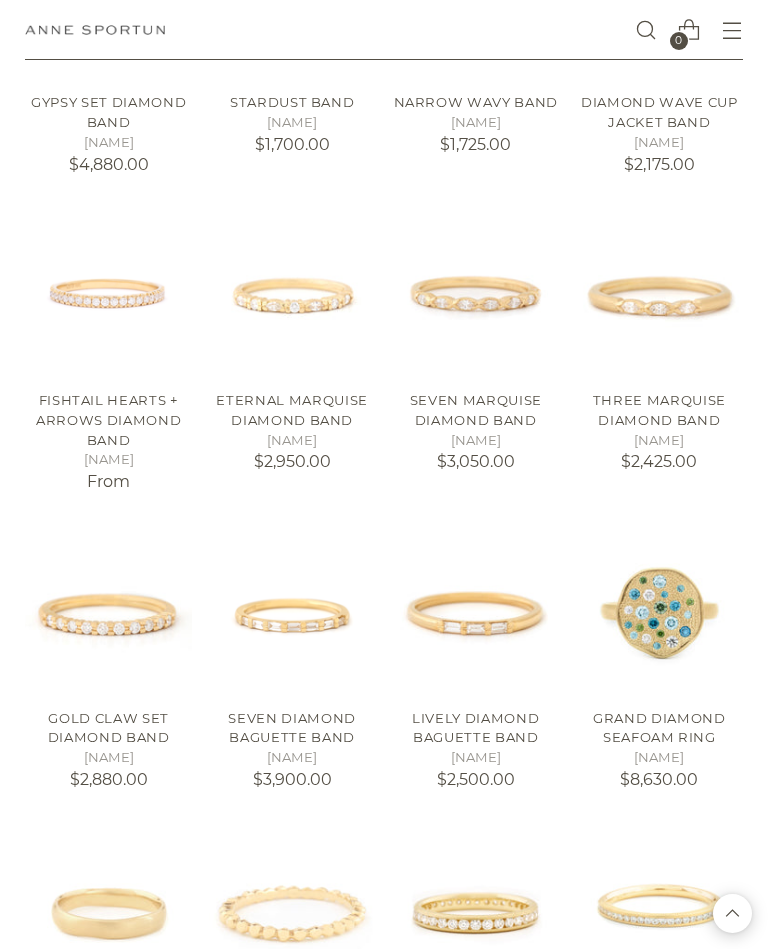 click at bounding box center [659, 688] 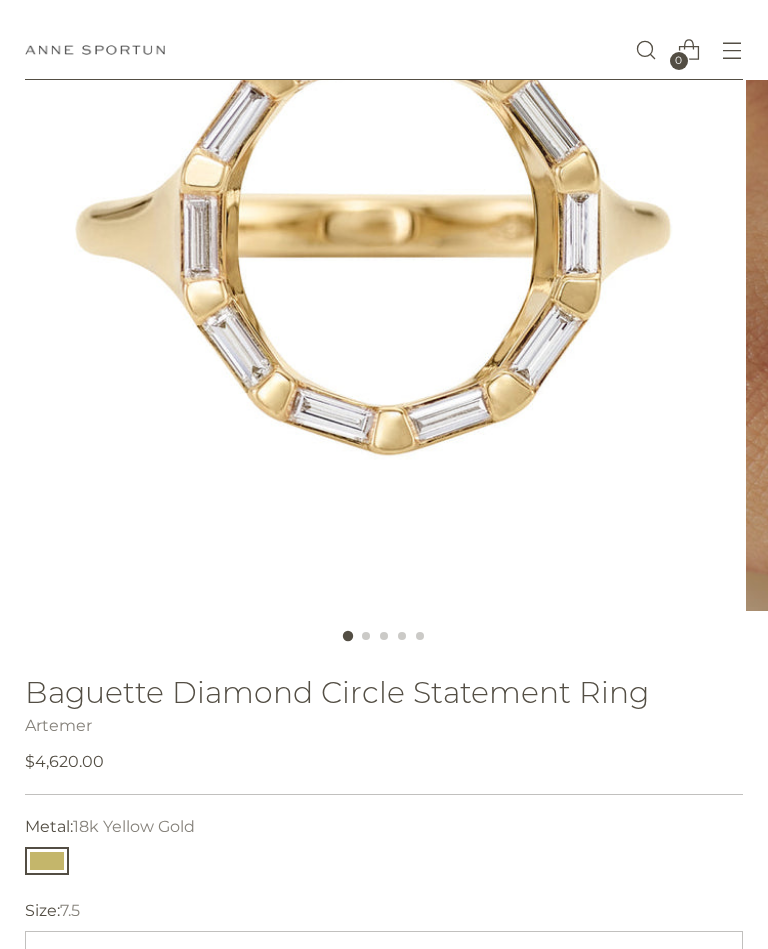 scroll, scrollTop: 0, scrollLeft: 0, axis: both 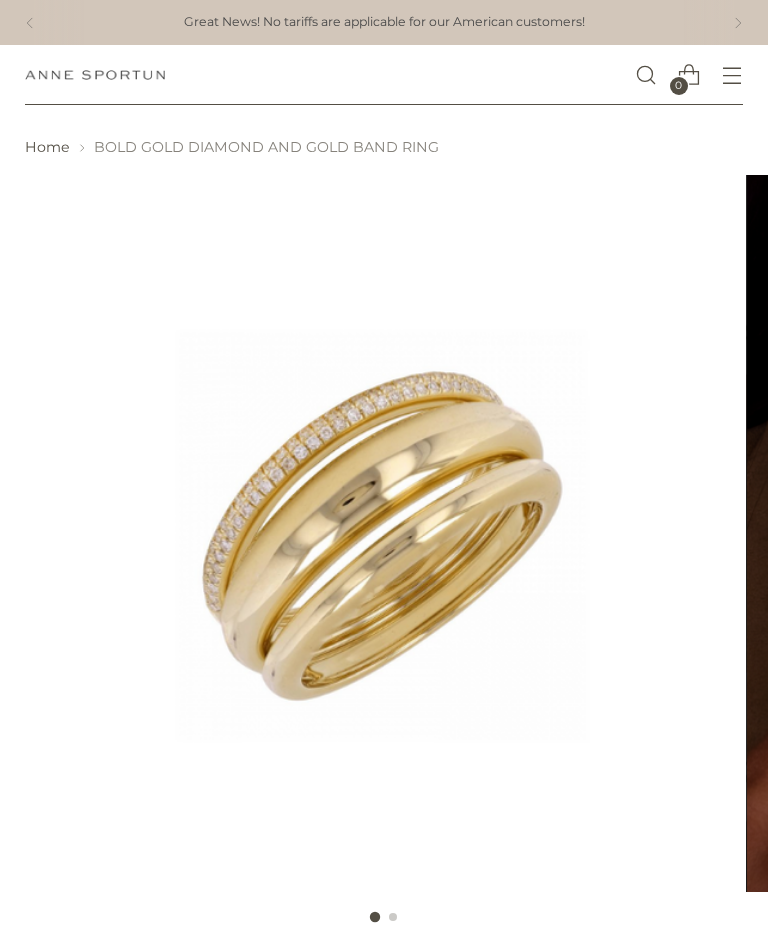 click at bounding box center [383, 533] 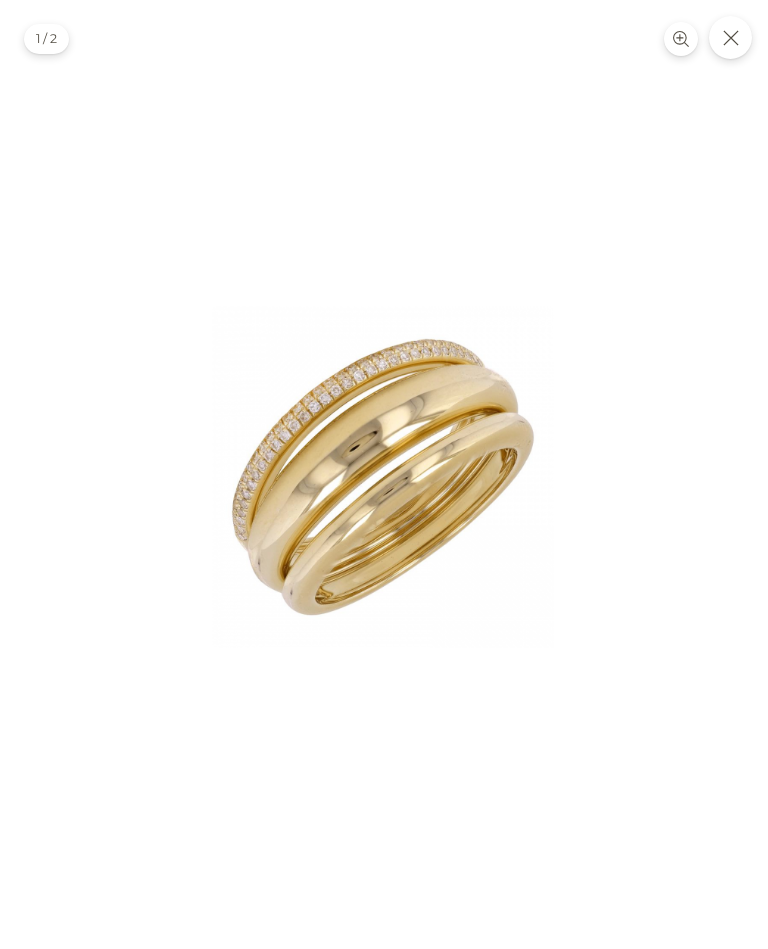 click at bounding box center [384, 475] 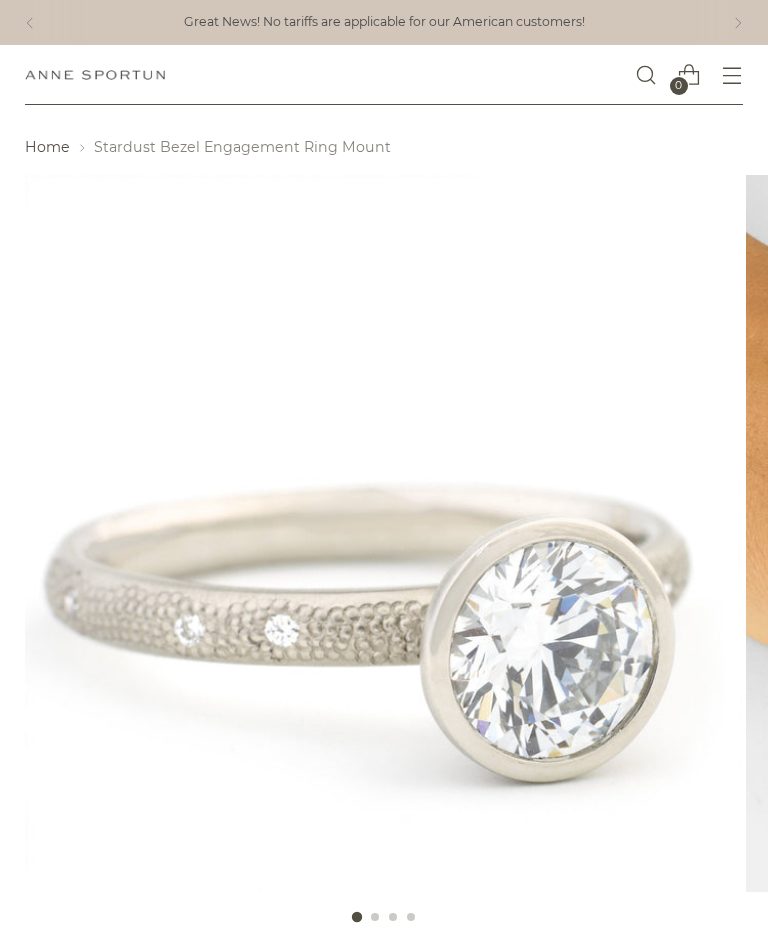 scroll, scrollTop: 0, scrollLeft: 0, axis: both 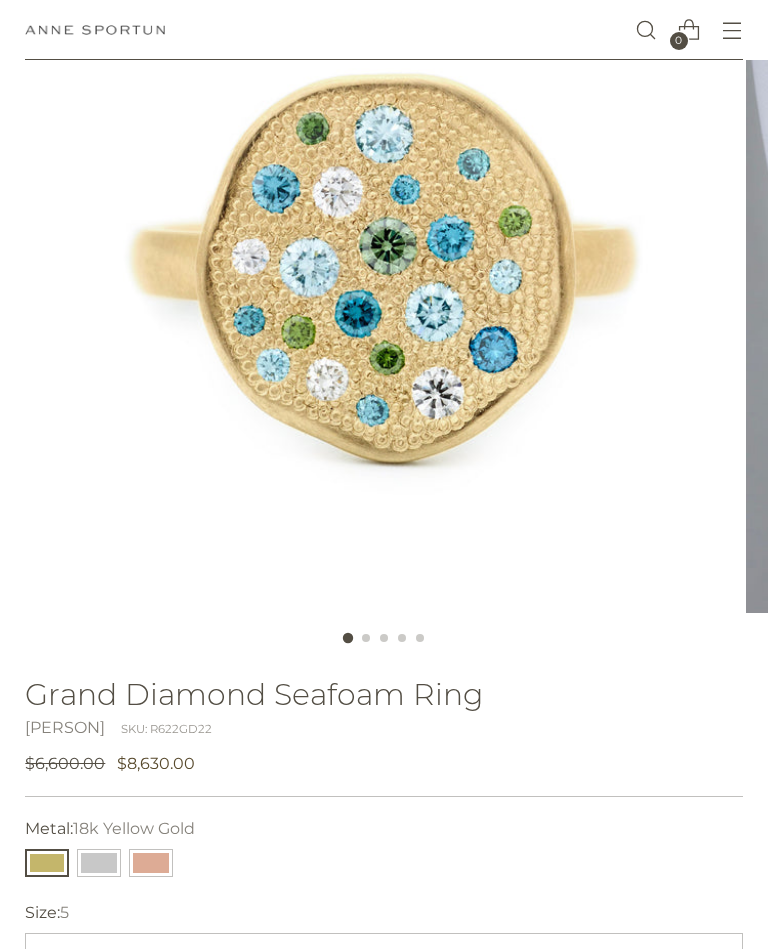 click at bounding box center [99, 863] 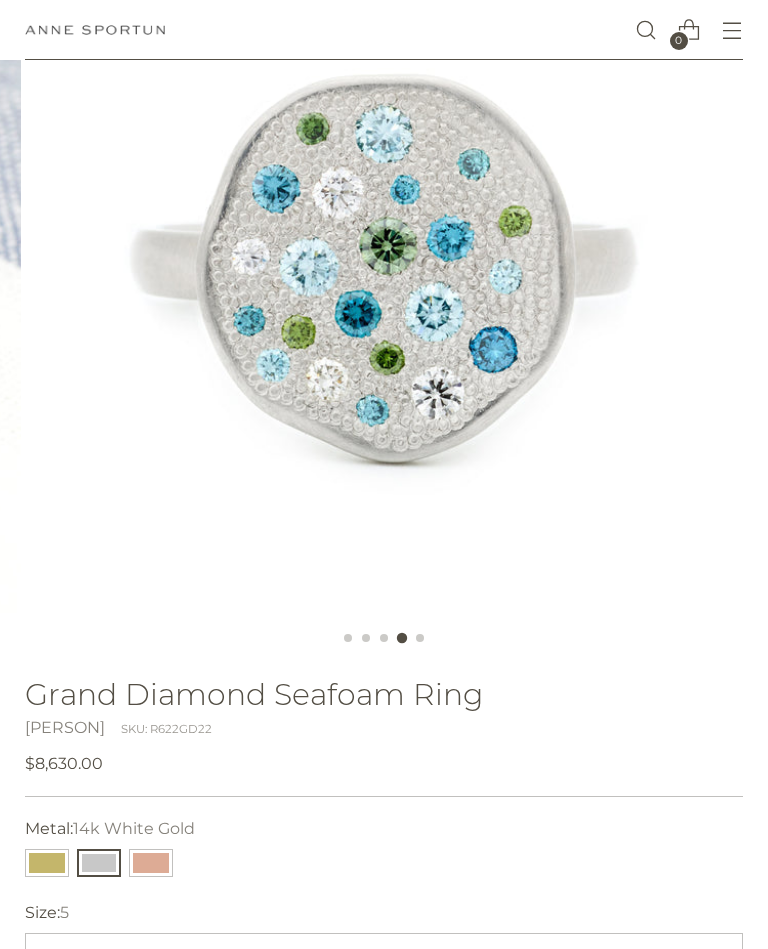click at bounding box center [47, 863] 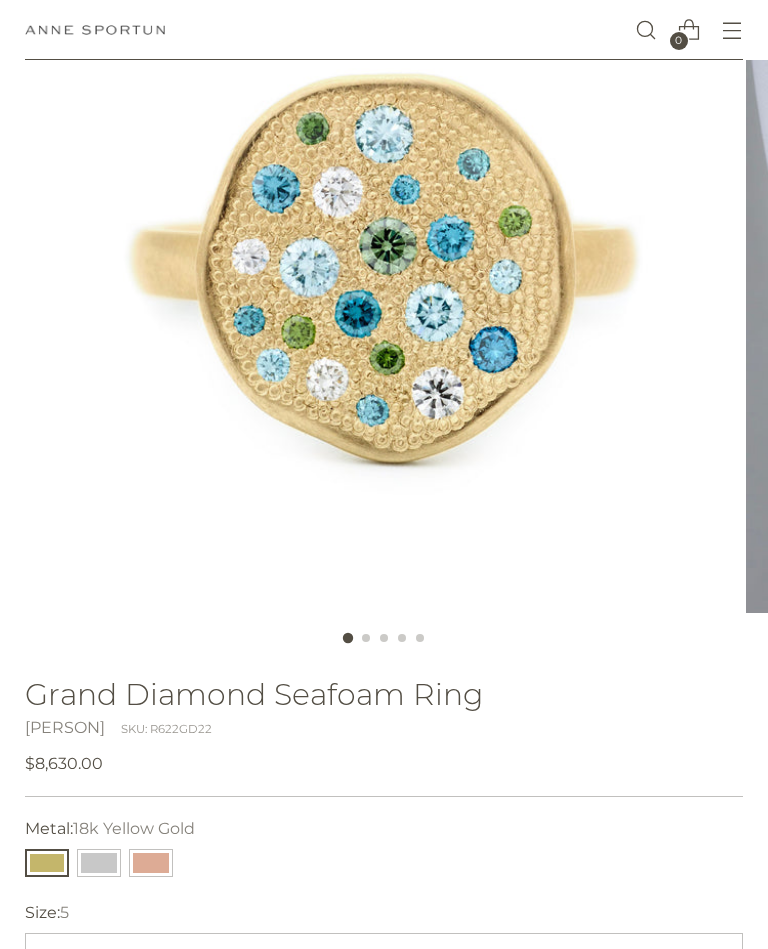 click at bounding box center (99, 863) 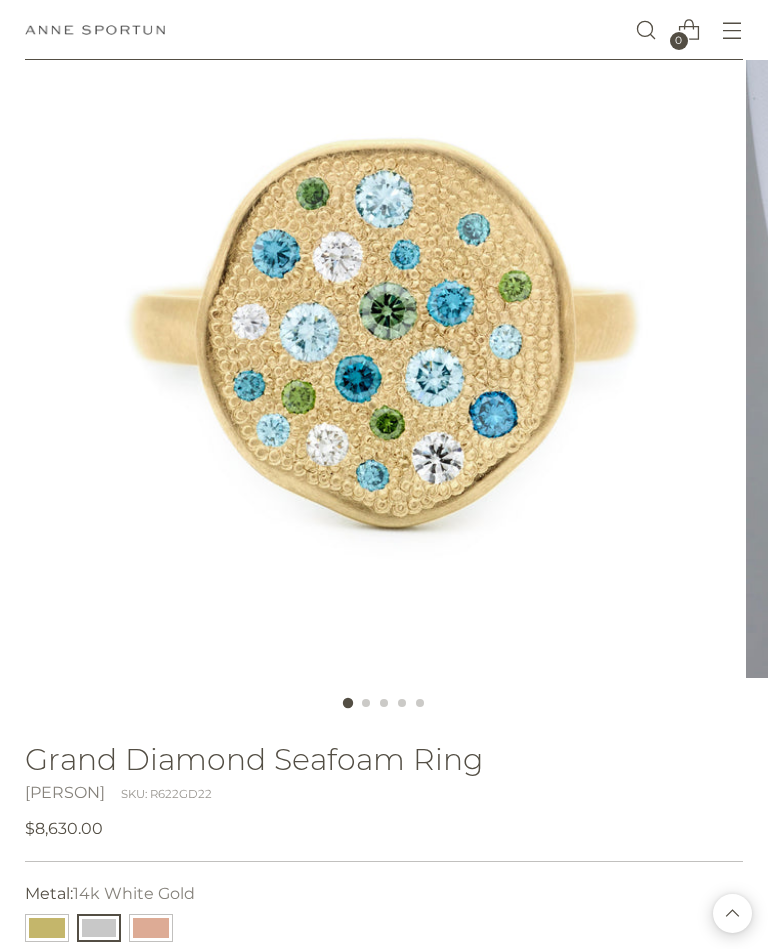 scroll, scrollTop: 0, scrollLeft: 0, axis: both 